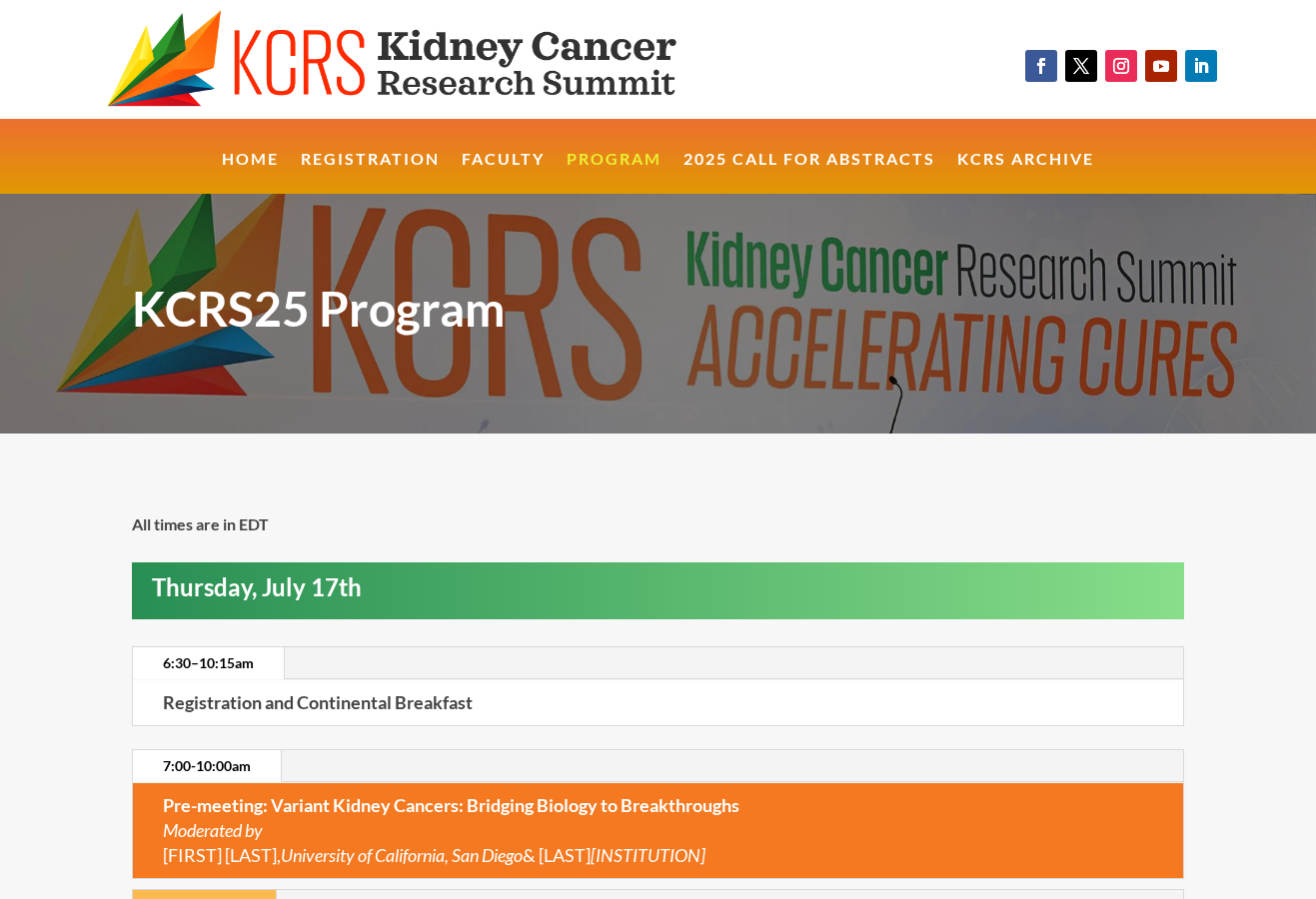 scroll, scrollTop: 0, scrollLeft: 0, axis: both 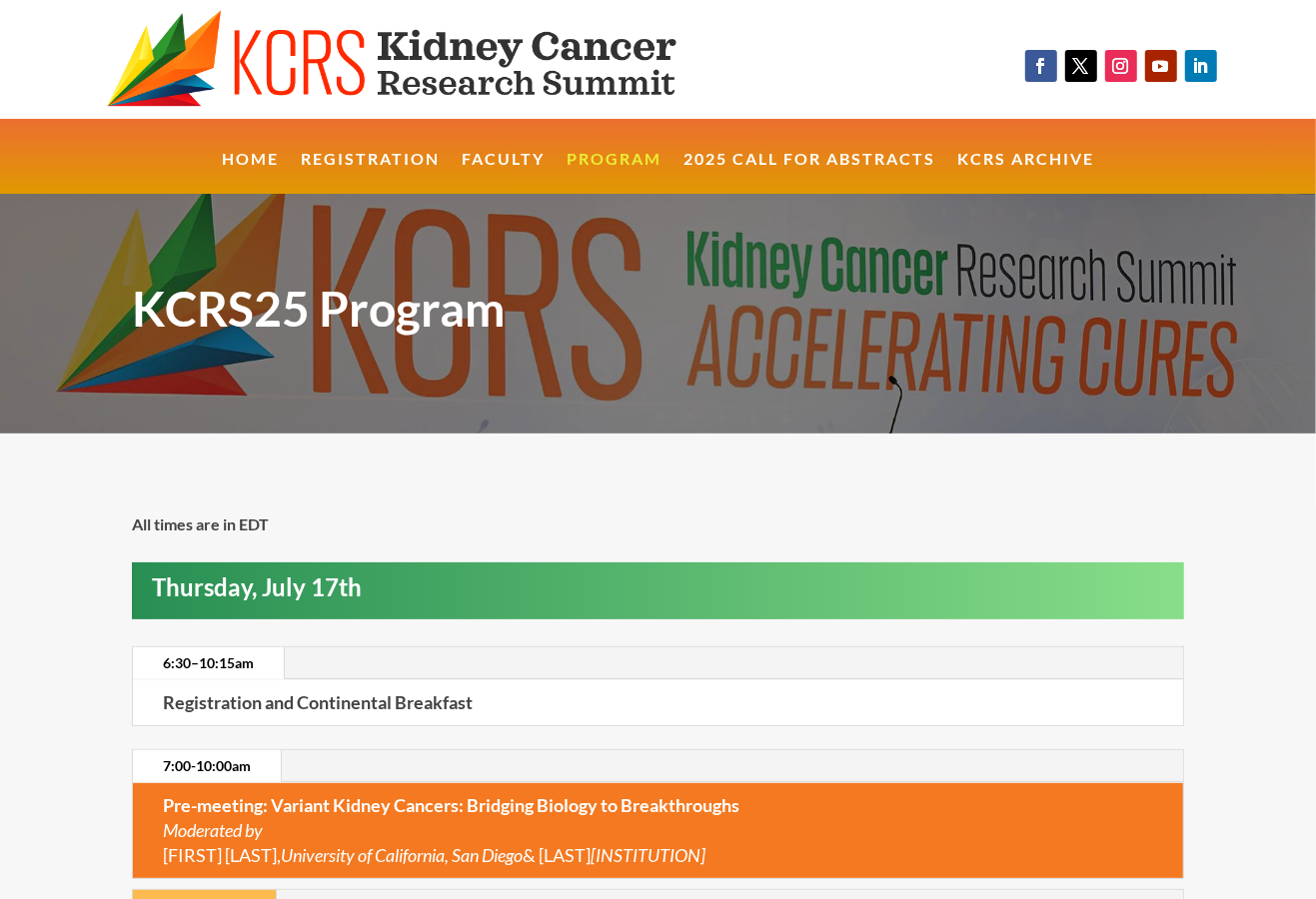 click on "7:00-10:00am" at bounding box center (658, 766) 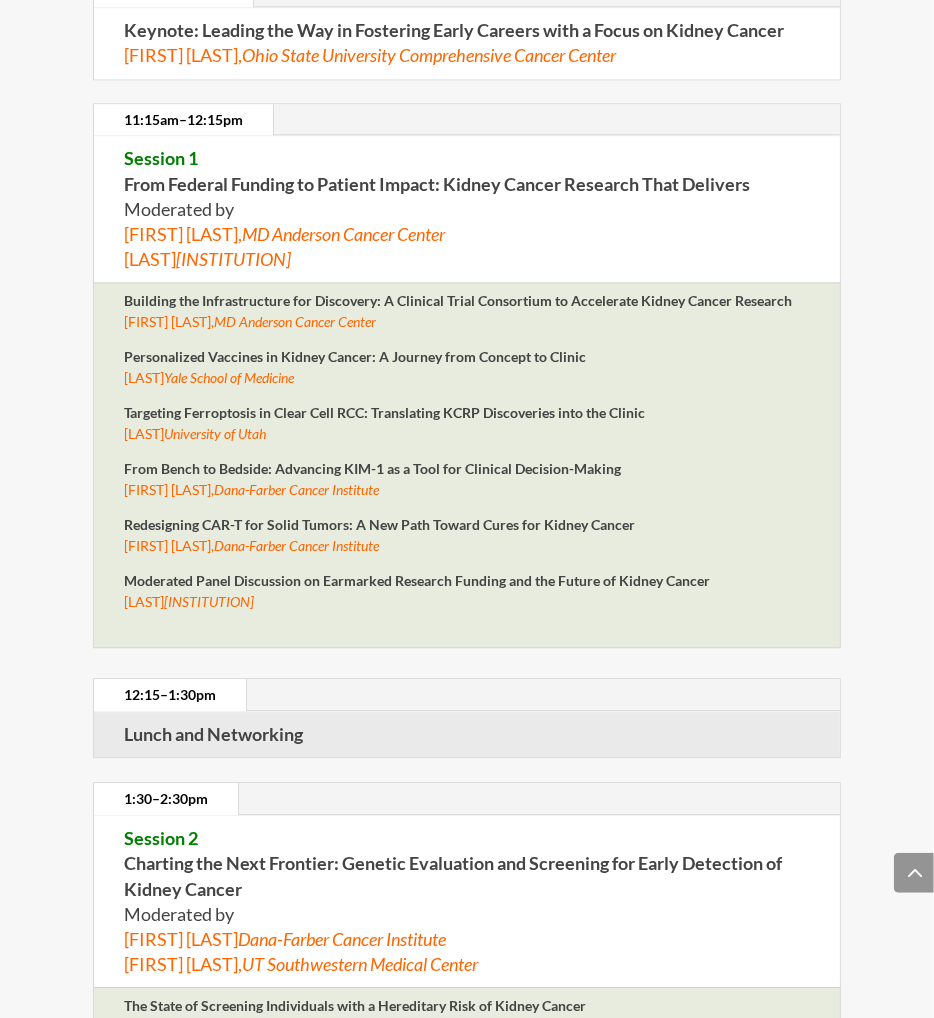 scroll, scrollTop: 2265, scrollLeft: 0, axis: vertical 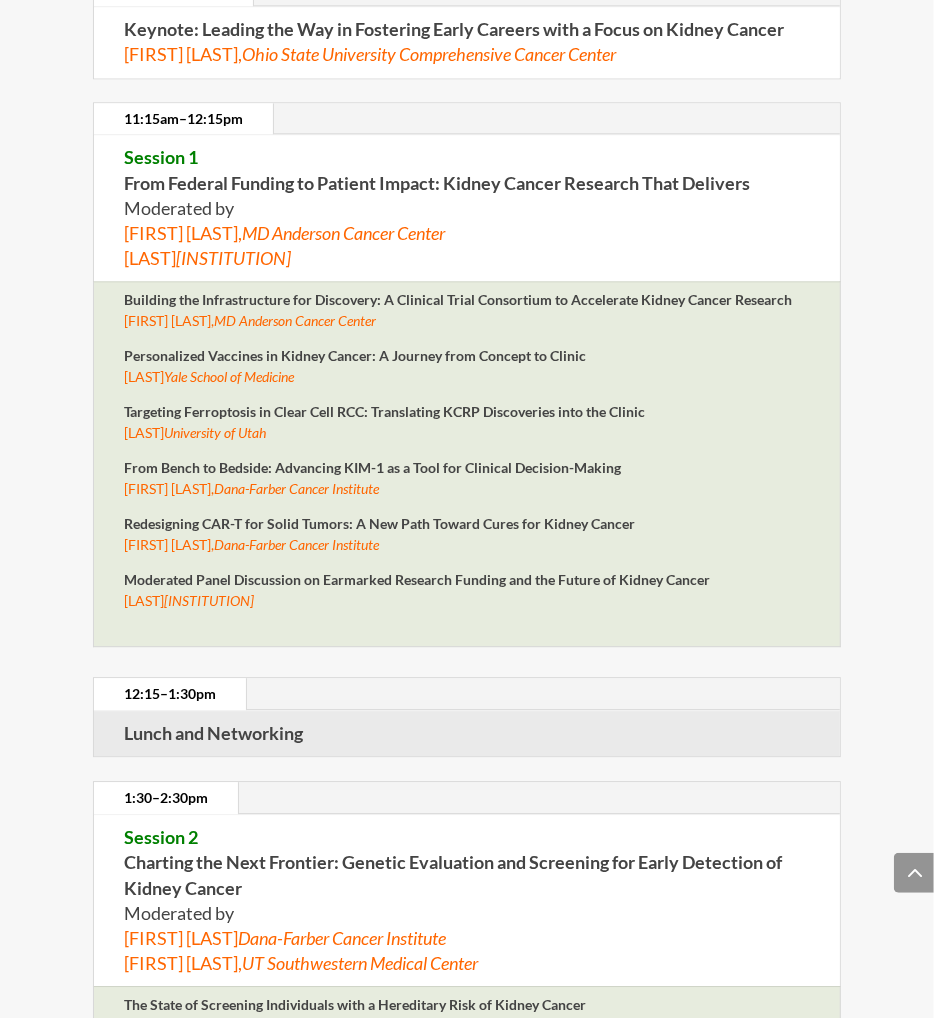 drag, startPoint x: 381, startPoint y: 630, endPoint x: 181, endPoint y: 634, distance: 200.04 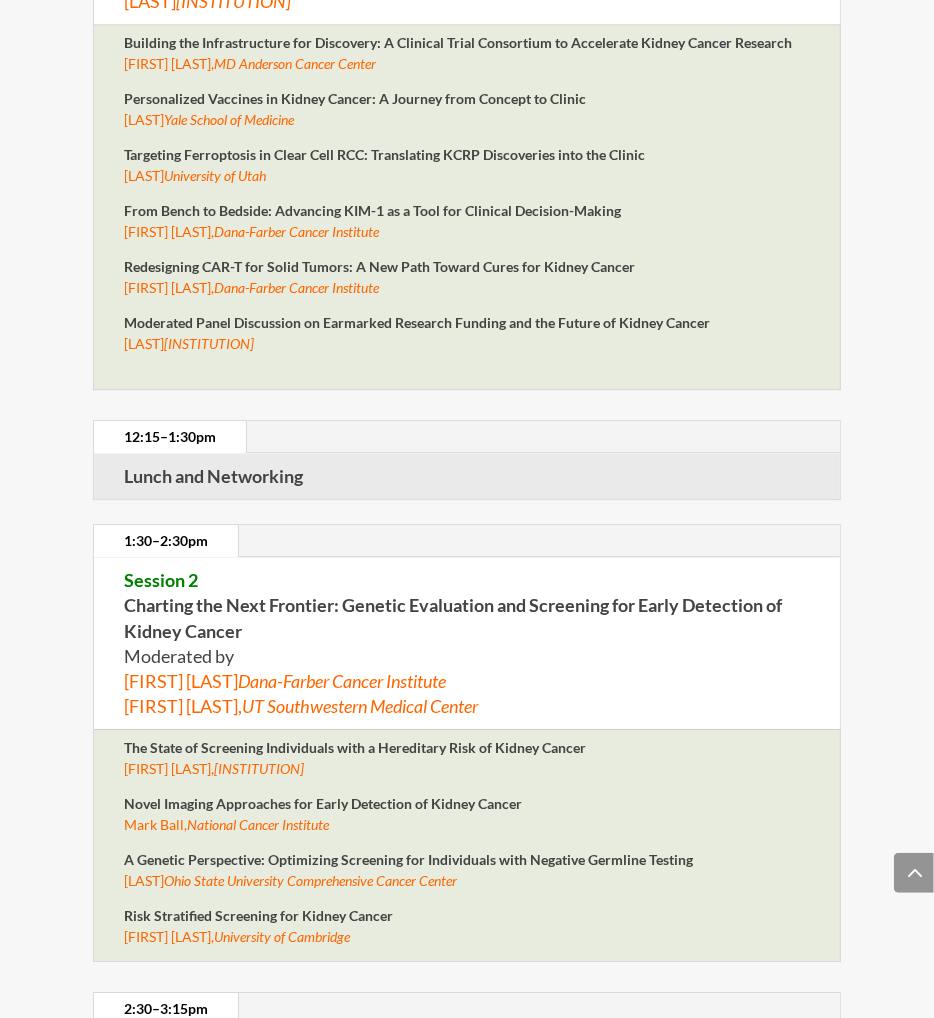 scroll, scrollTop: 2534, scrollLeft: 0, axis: vertical 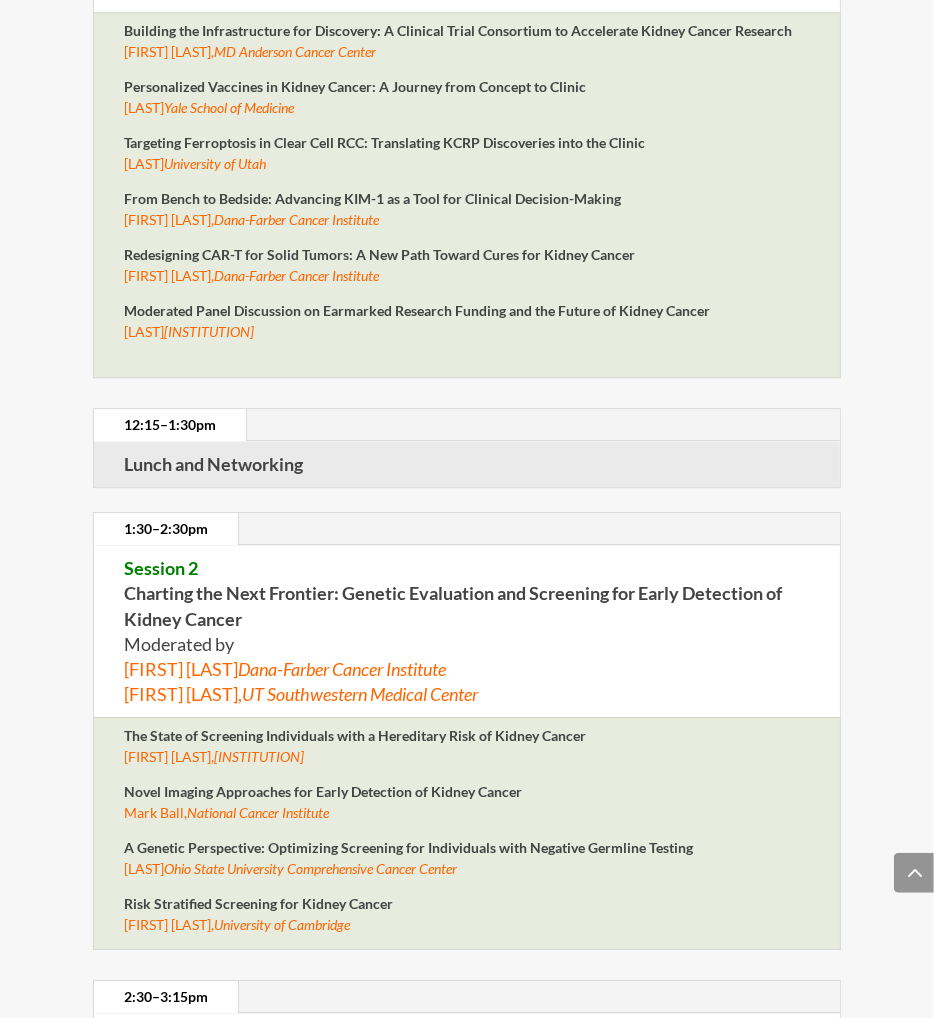 drag, startPoint x: 293, startPoint y: 722, endPoint x: 112, endPoint y: 723, distance: 181.00276 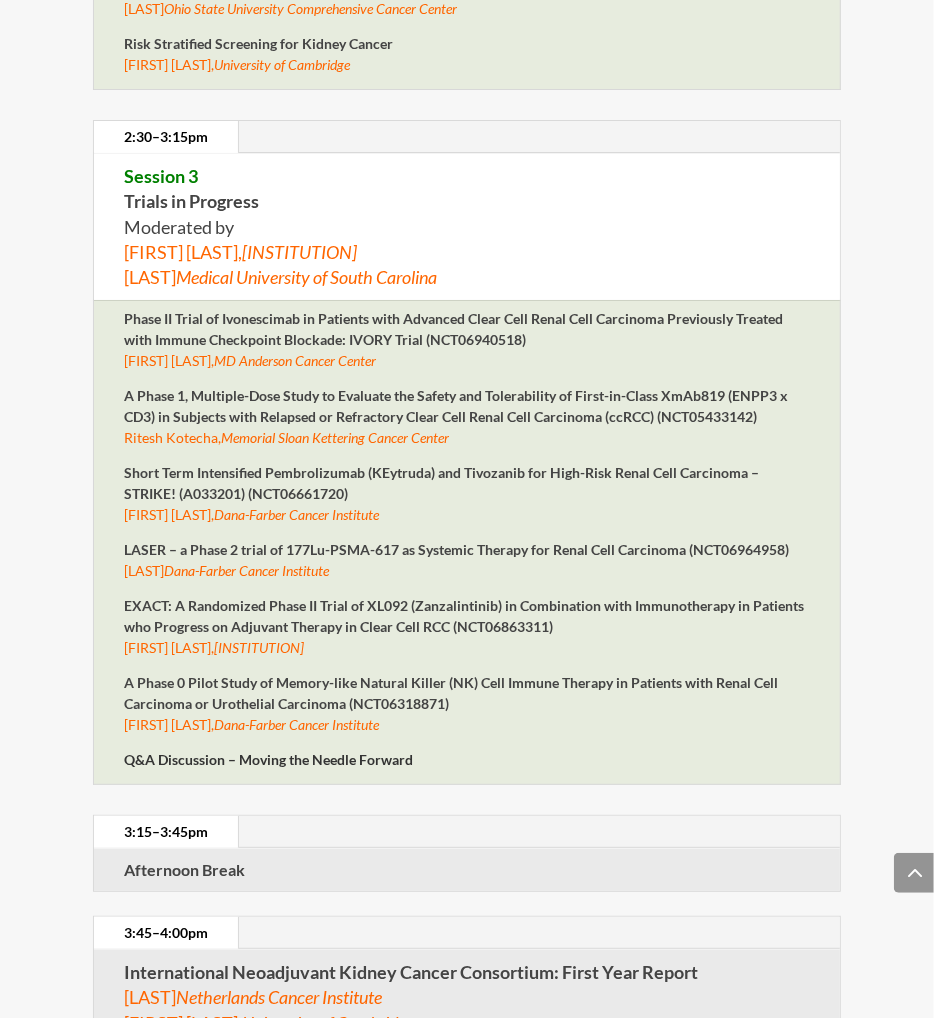 scroll, scrollTop: 3402, scrollLeft: 0, axis: vertical 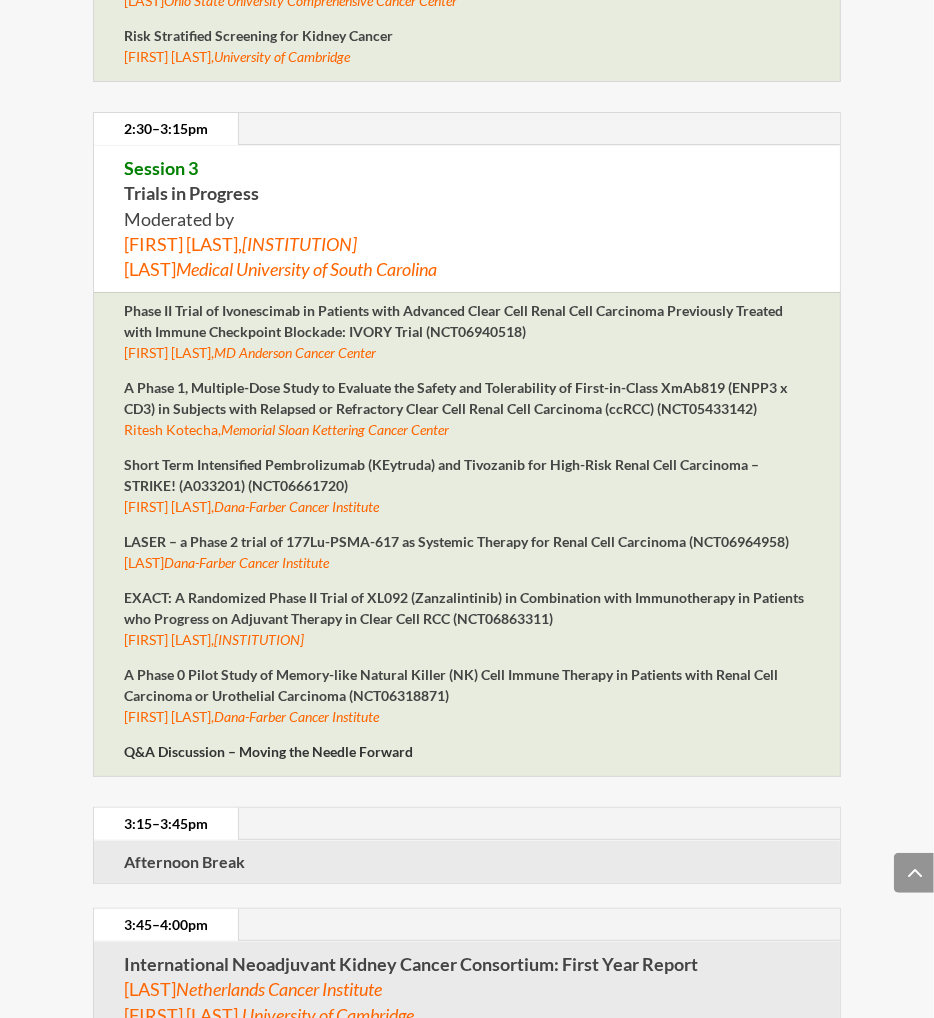 click on "LASER – a Phase 2 trial of 177Lu-PSMA-617 as Systemic Therapy for Renal Cell Carcinoma (NCT06964958) [FIRST] [LAST],  [INSTITUTION]" at bounding box center (466, 559) 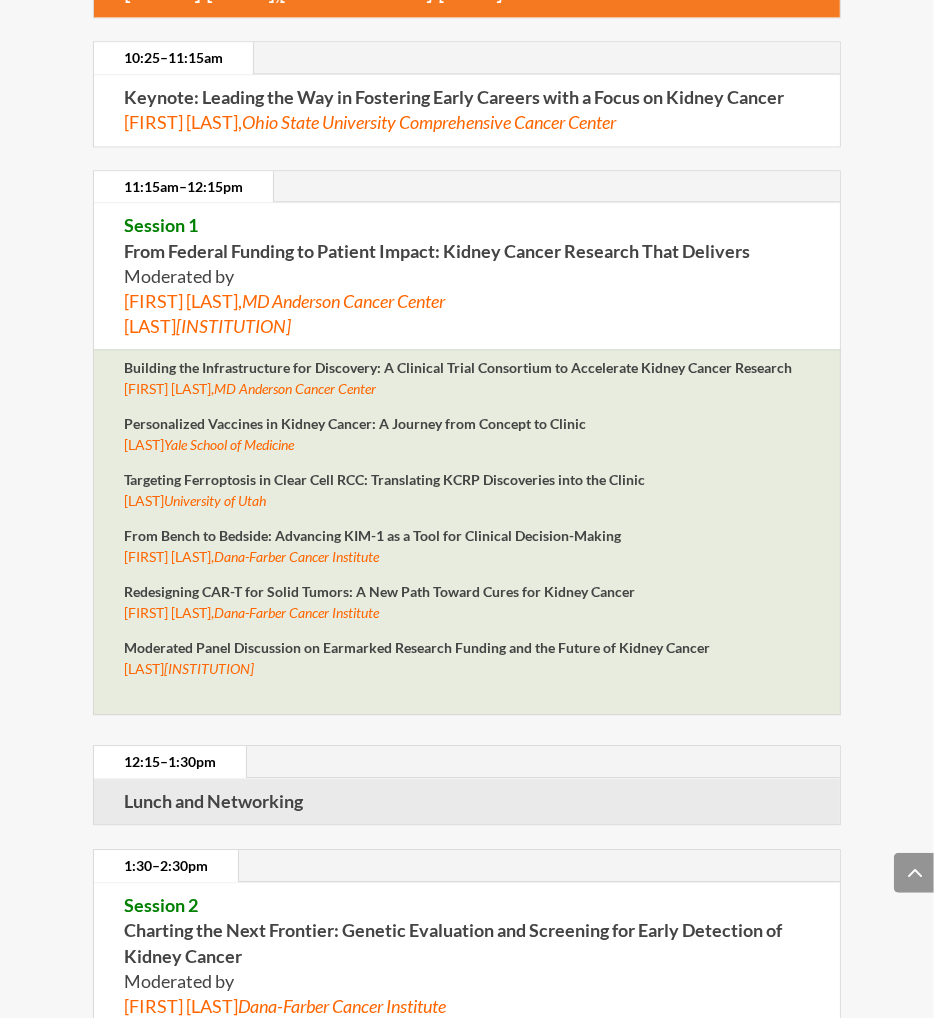 scroll, scrollTop: 2215, scrollLeft: 0, axis: vertical 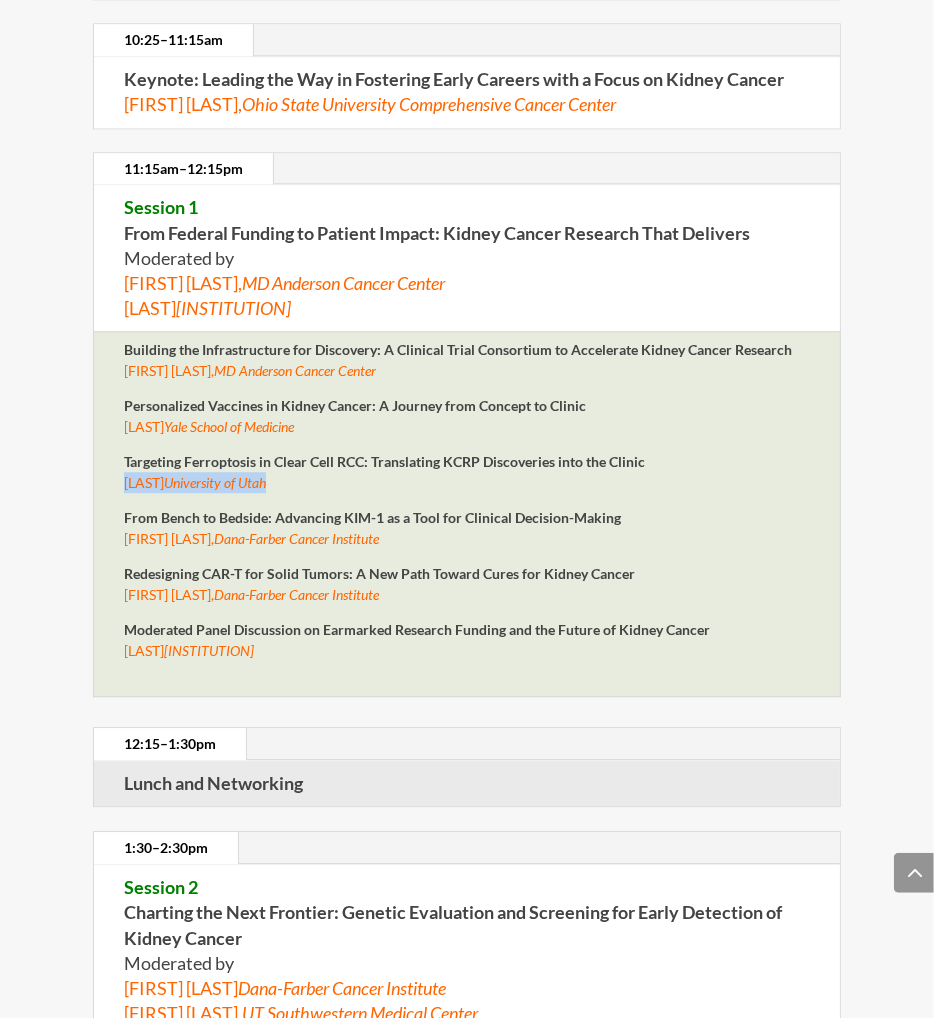 drag, startPoint x: 122, startPoint y: 508, endPoint x: 289, endPoint y: 513, distance: 167.07483 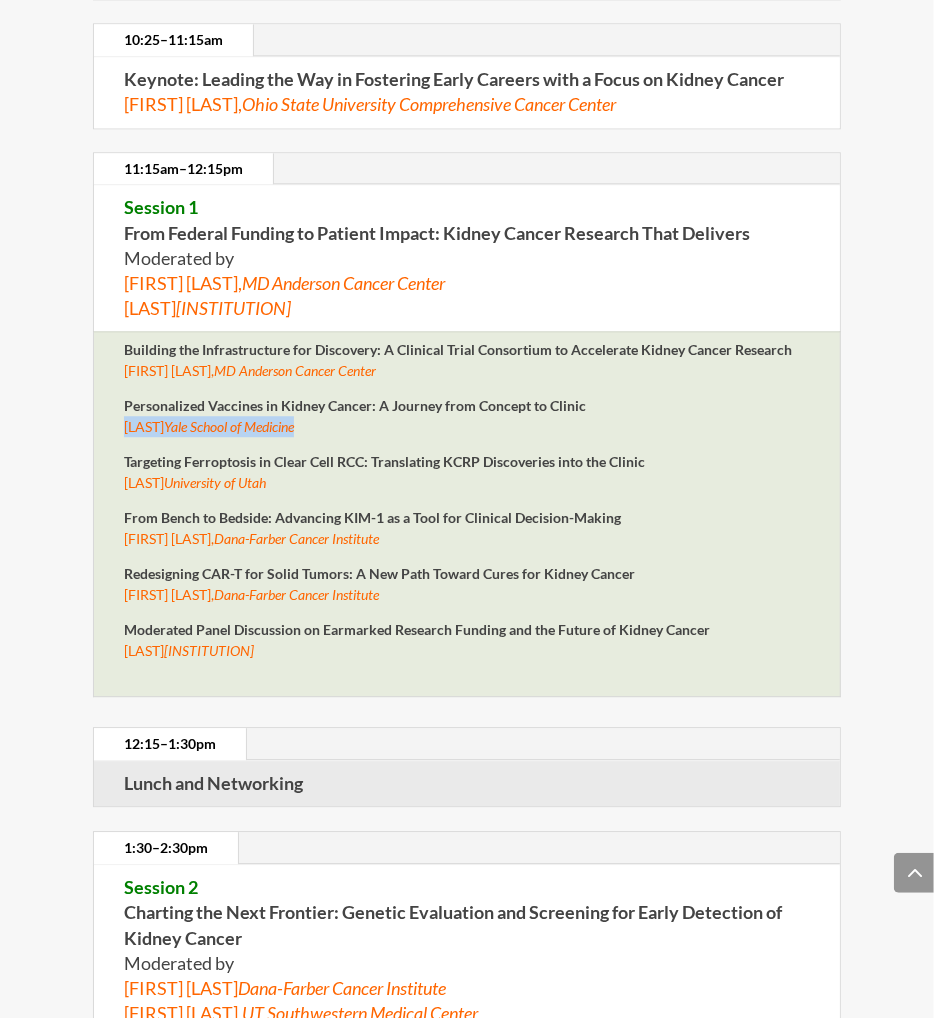 drag, startPoint x: 367, startPoint y: 458, endPoint x: 90, endPoint y: 454, distance: 277.02887 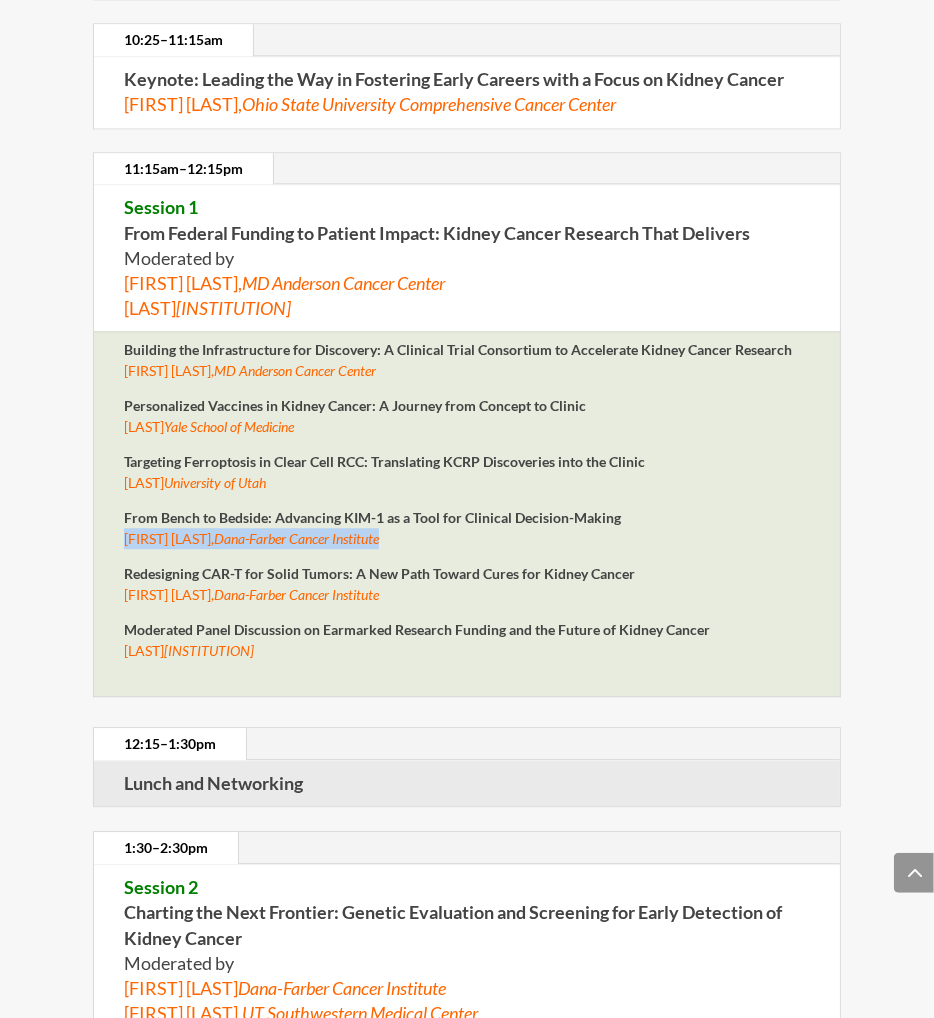 drag, startPoint x: 430, startPoint y: 565, endPoint x: 116, endPoint y: 574, distance: 314.12897 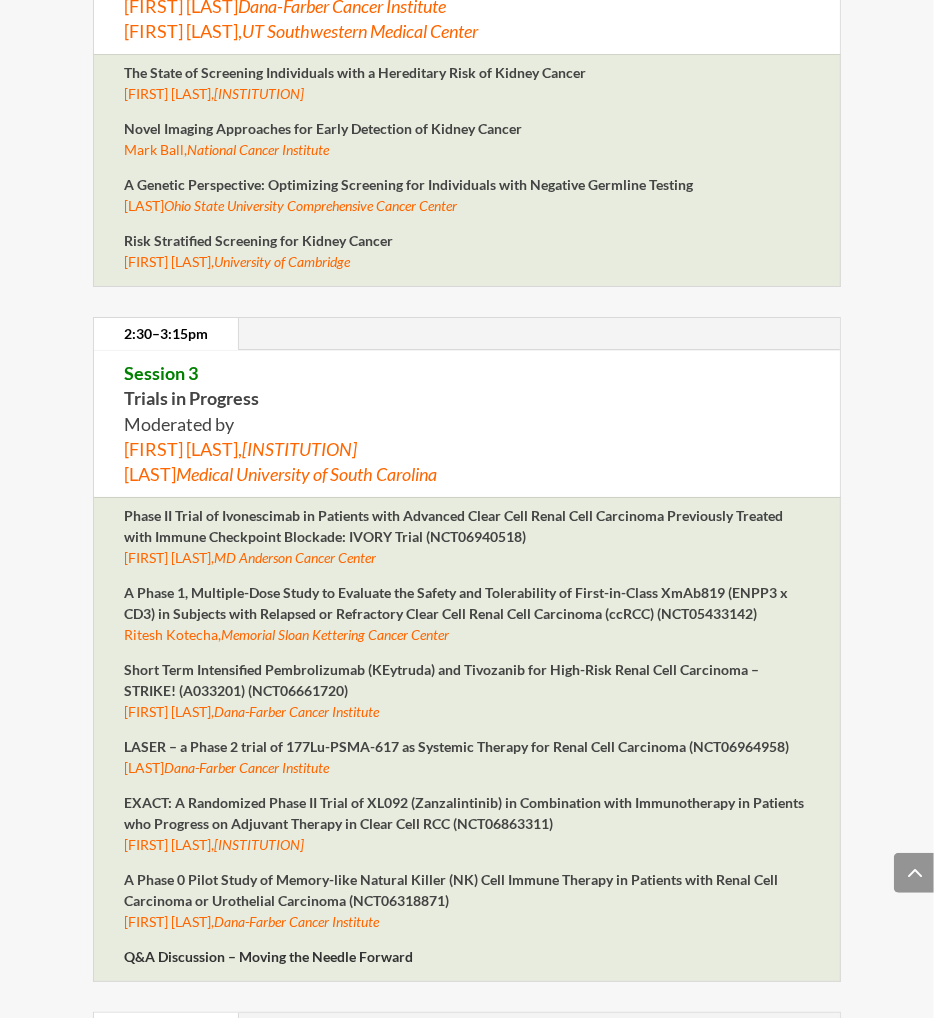 scroll, scrollTop: 3214, scrollLeft: 0, axis: vertical 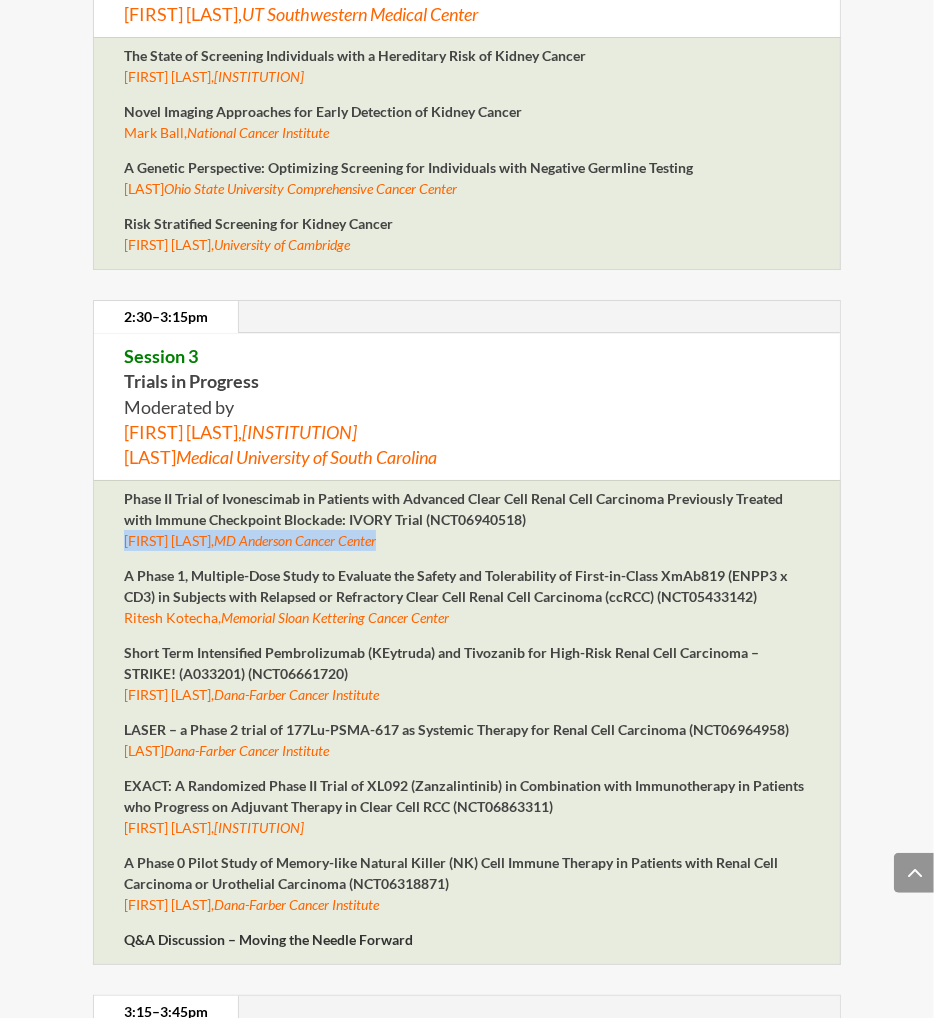 drag, startPoint x: 393, startPoint y: 565, endPoint x: 117, endPoint y: 571, distance: 276.06522 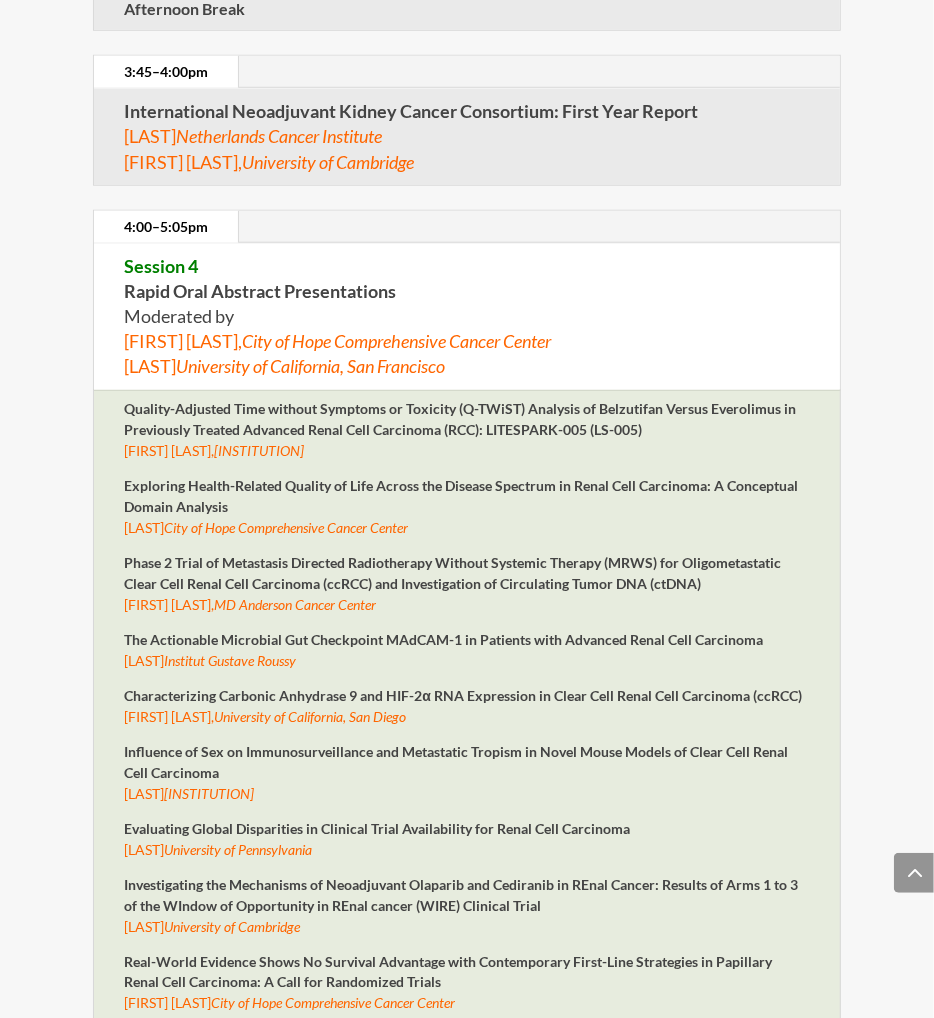 scroll, scrollTop: 4254, scrollLeft: 0, axis: vertical 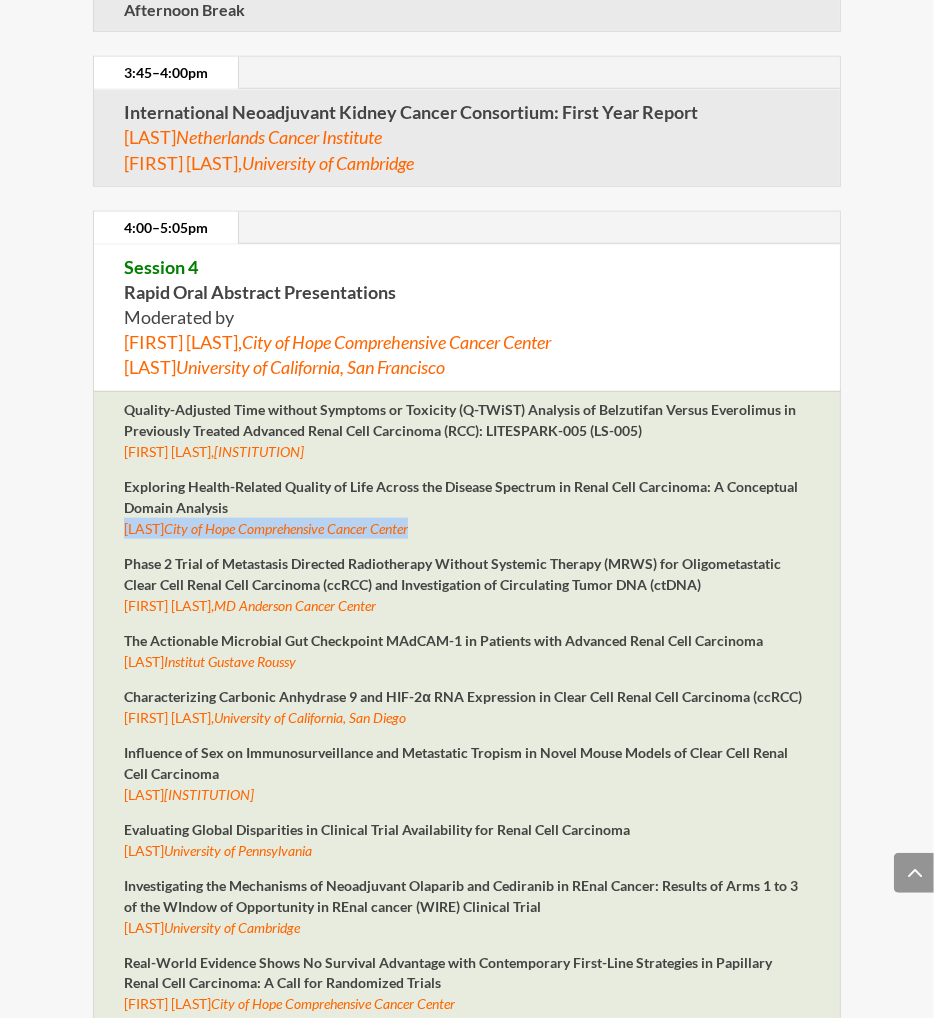 drag, startPoint x: 471, startPoint y: 552, endPoint x: 117, endPoint y: 556, distance: 354.02258 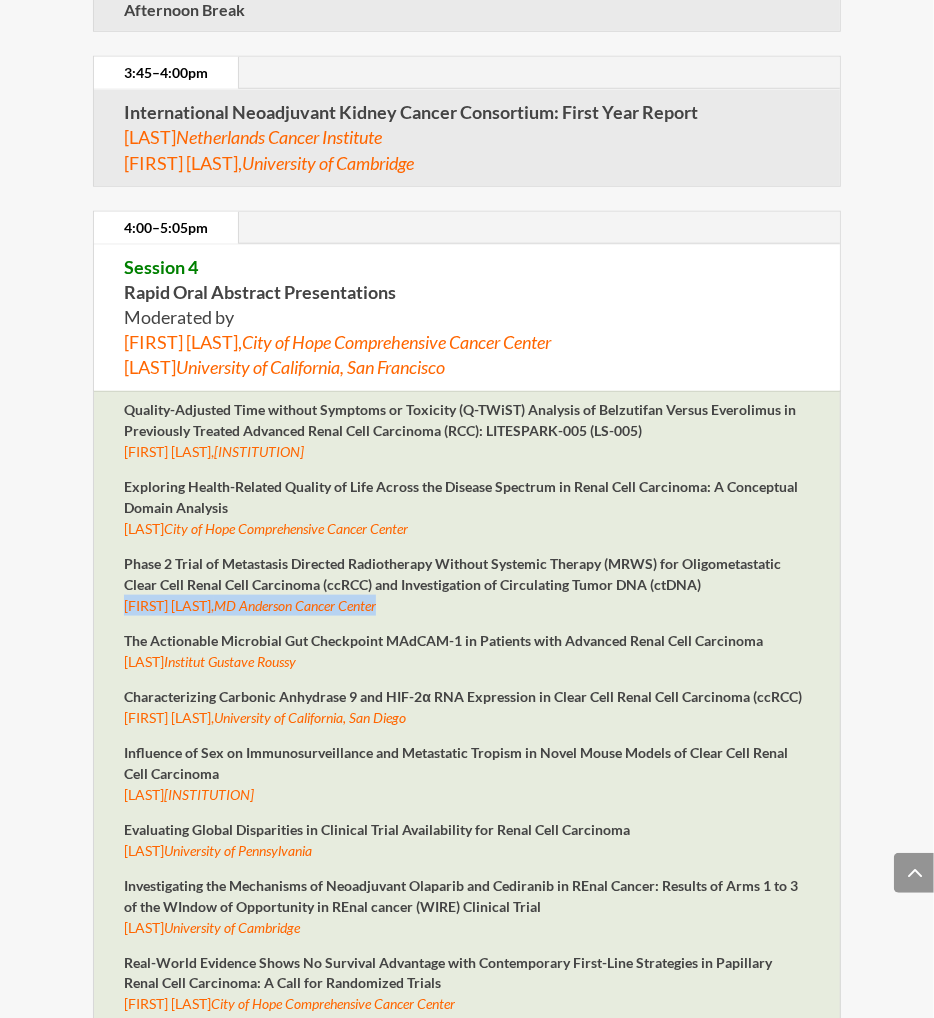 drag, startPoint x: 377, startPoint y: 622, endPoint x: 95, endPoint y: 652, distance: 283.59125 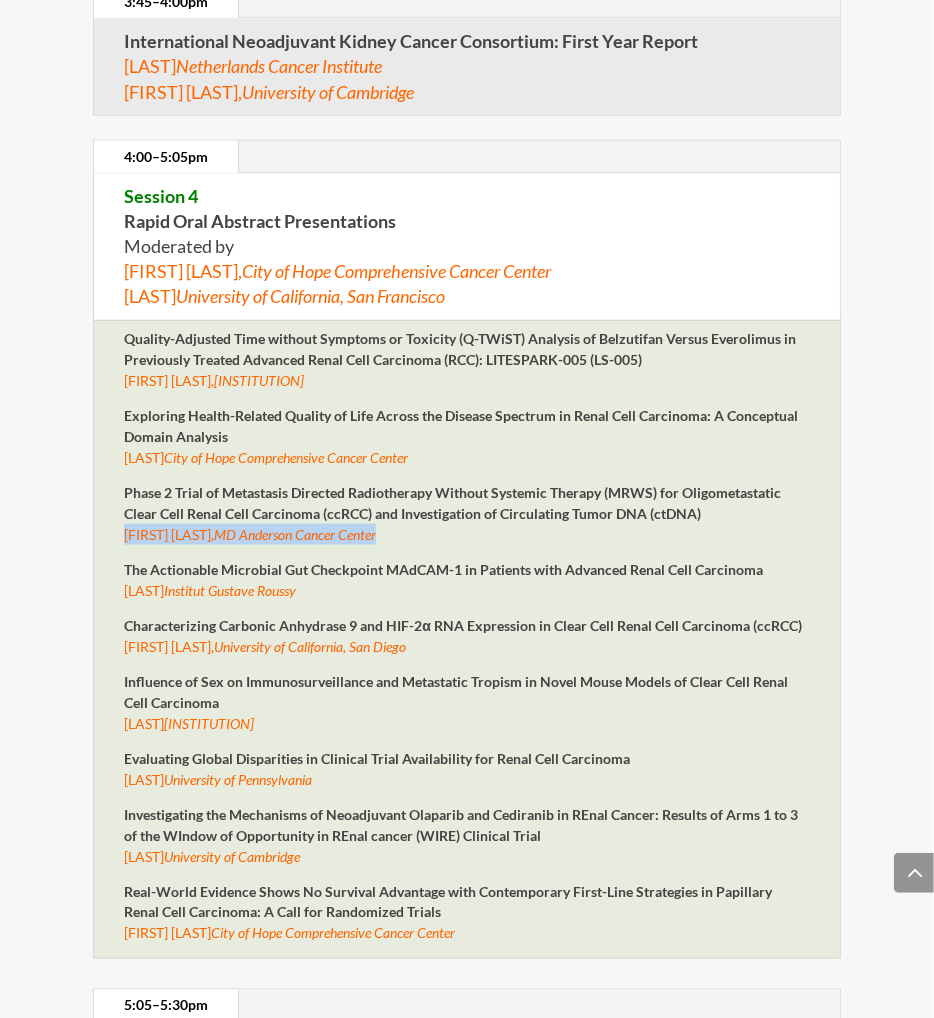 scroll, scrollTop: 4324, scrollLeft: 0, axis: vertical 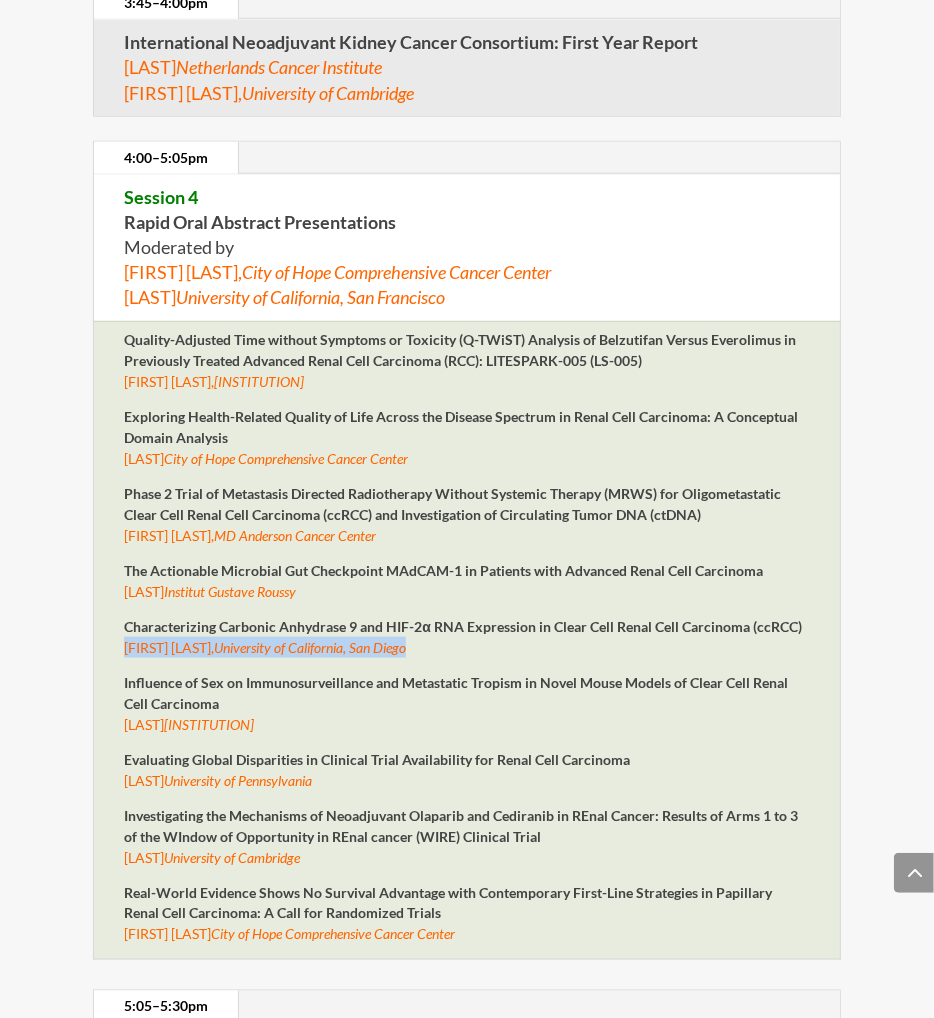 drag, startPoint x: 424, startPoint y: 674, endPoint x: 71, endPoint y: 689, distance: 353.31854 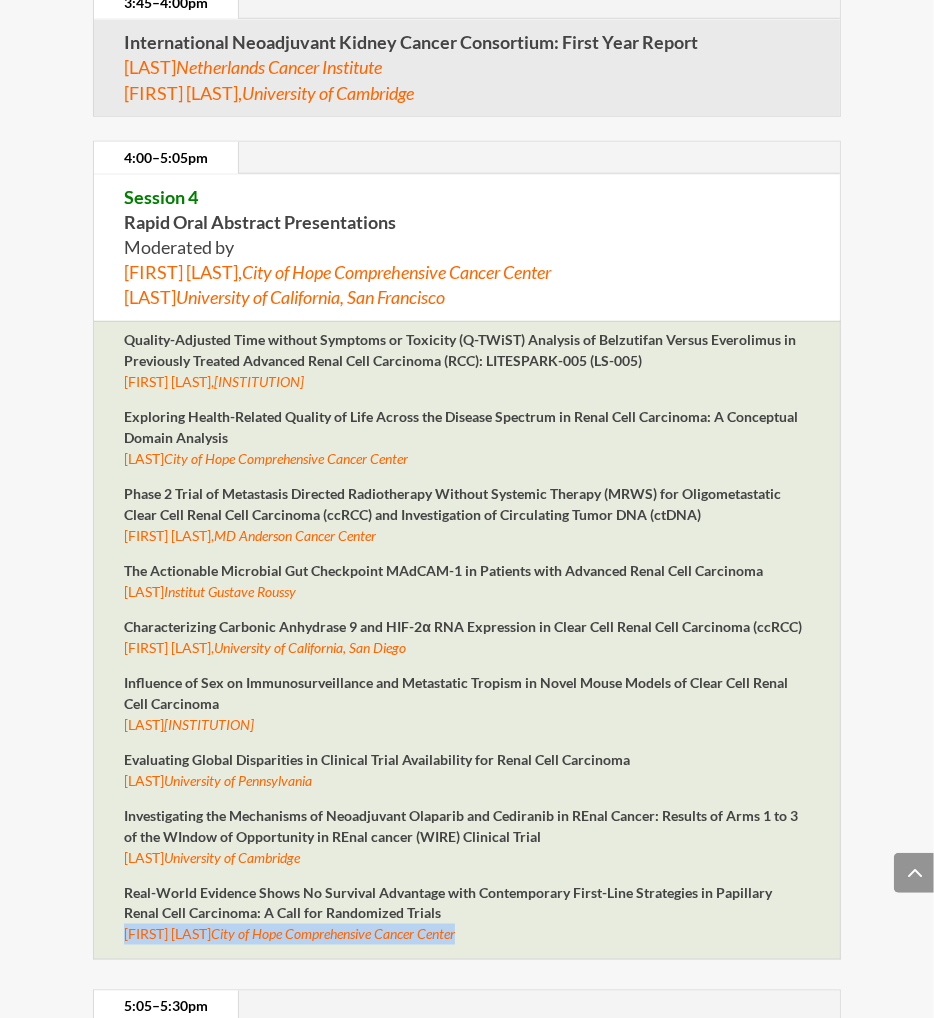 drag, startPoint x: 488, startPoint y: 957, endPoint x: 107, endPoint y: 959, distance: 381.00525 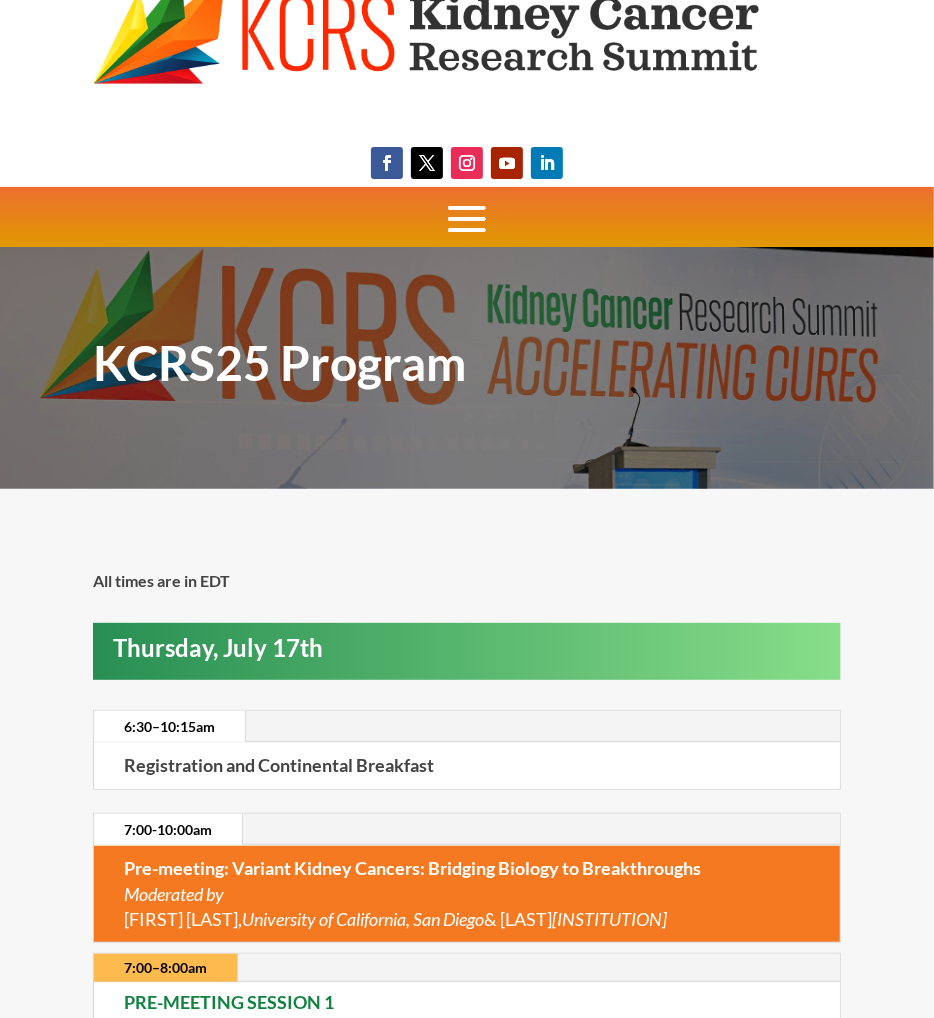 scroll, scrollTop: 0, scrollLeft: 0, axis: both 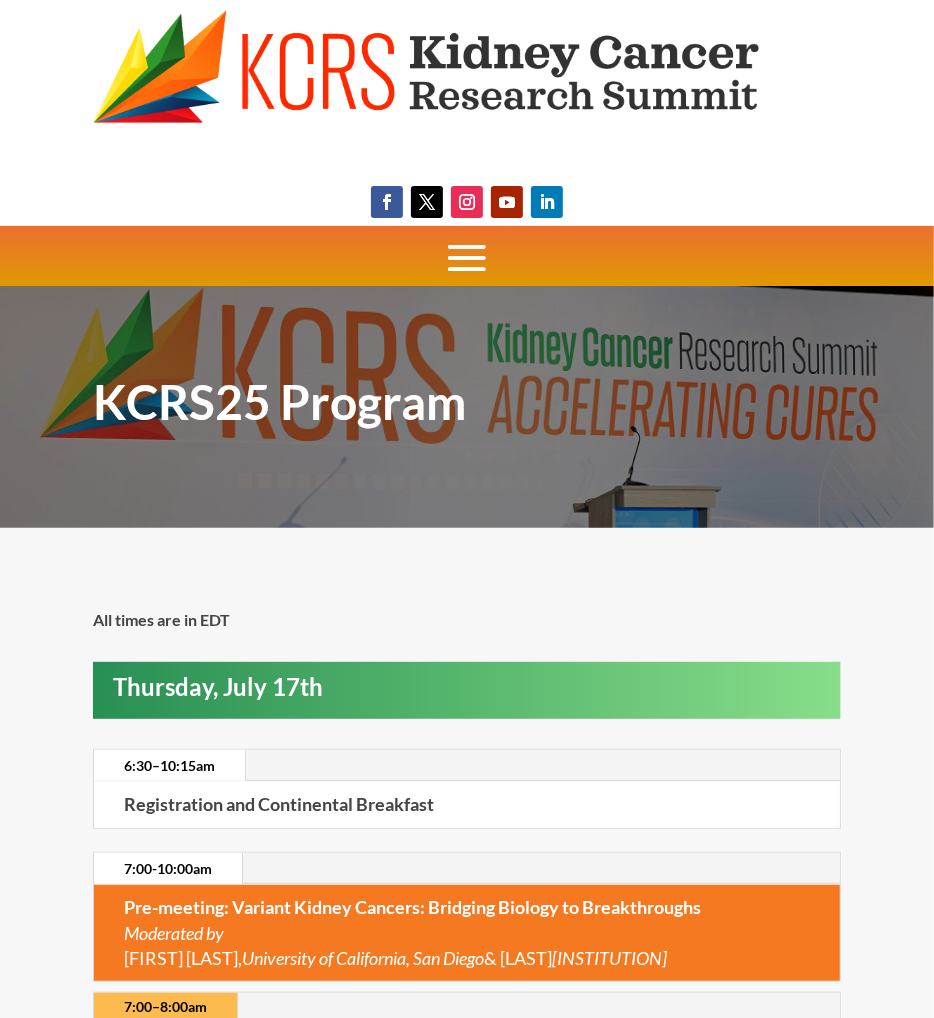 click at bounding box center (467, 258) 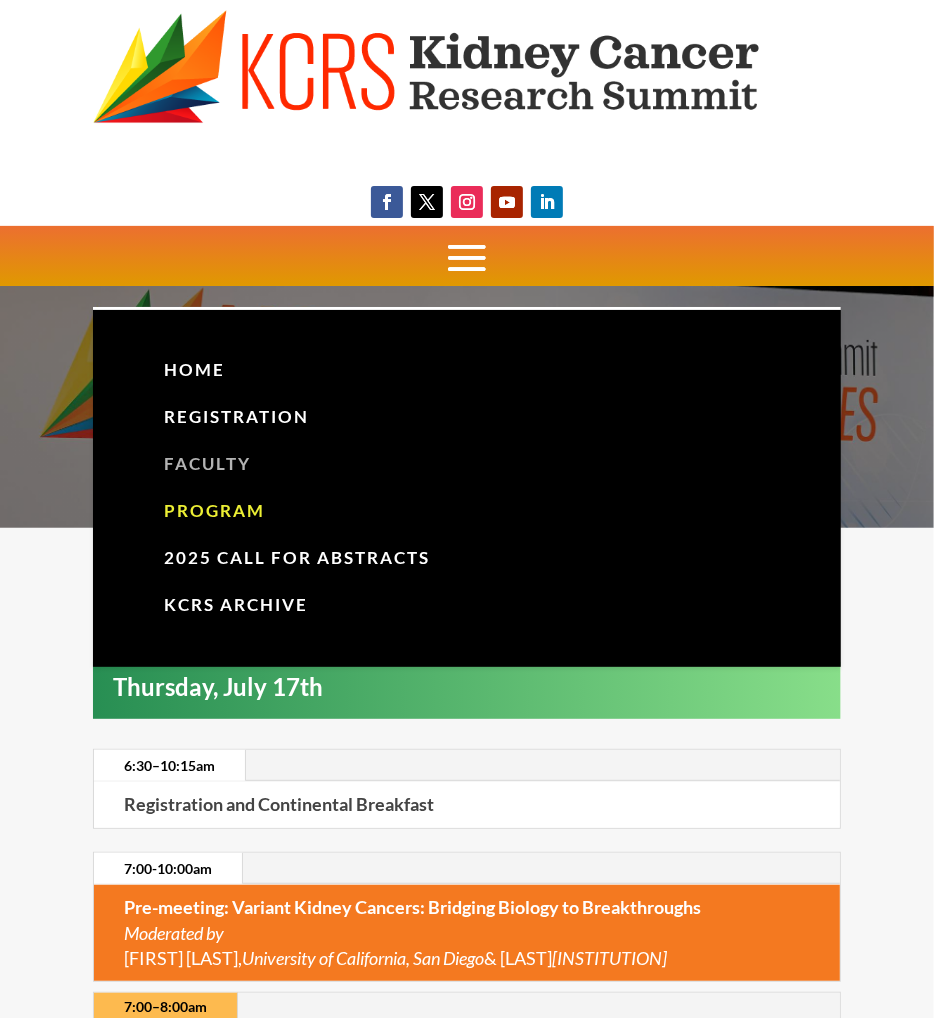 click on "Faculty" at bounding box center [467, 464] 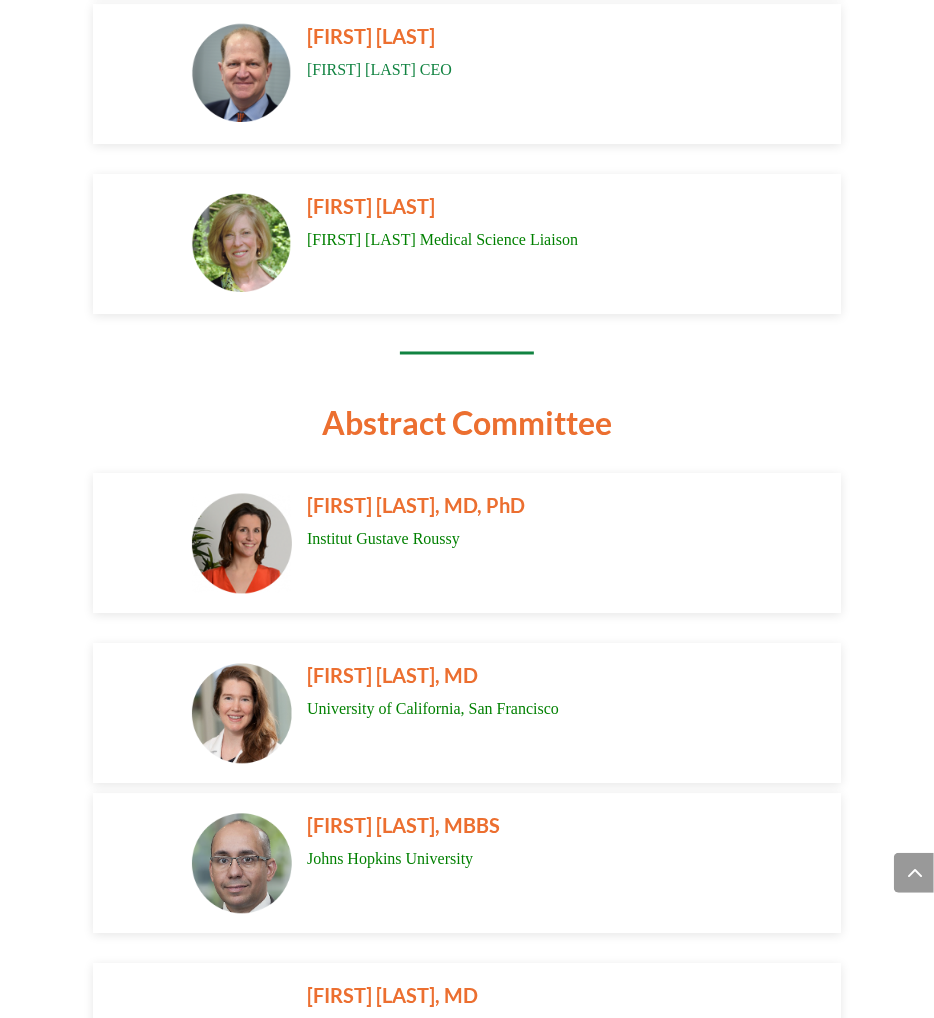 scroll, scrollTop: 1467, scrollLeft: 0, axis: vertical 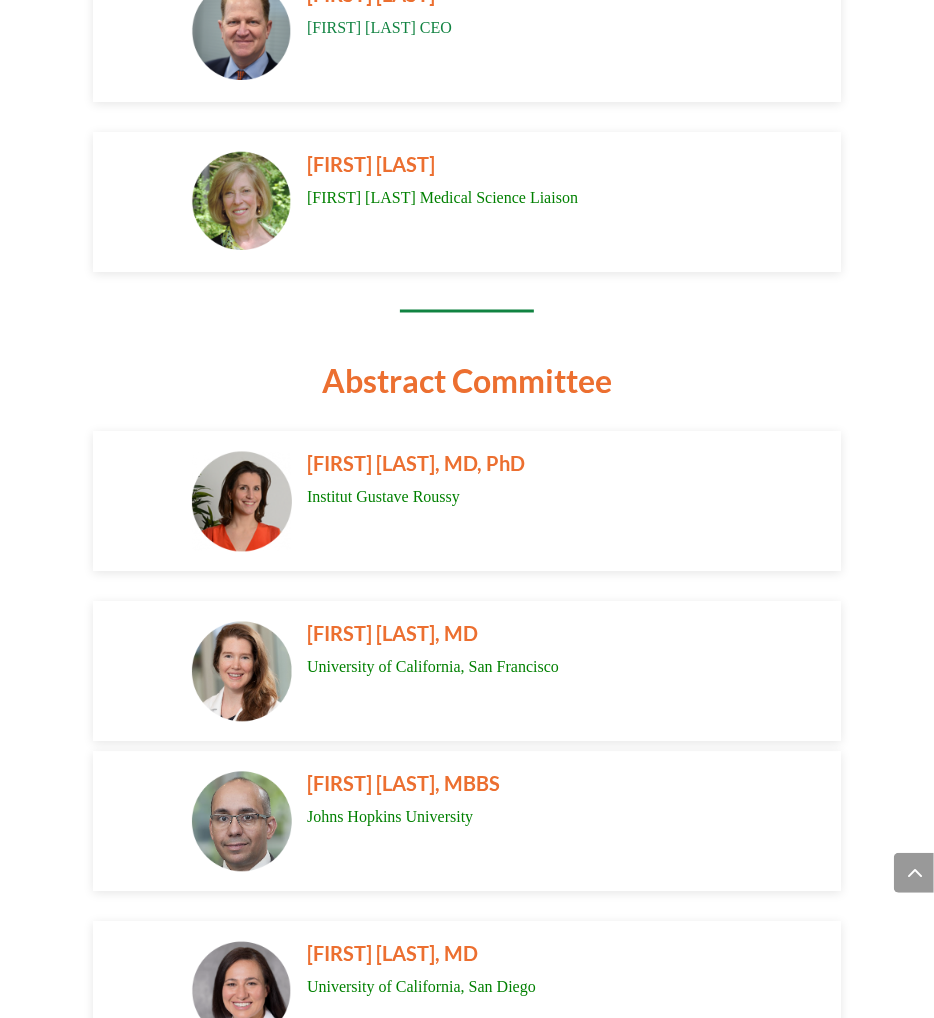 click on "University of California, San Francisco" at bounding box center [524, 668] 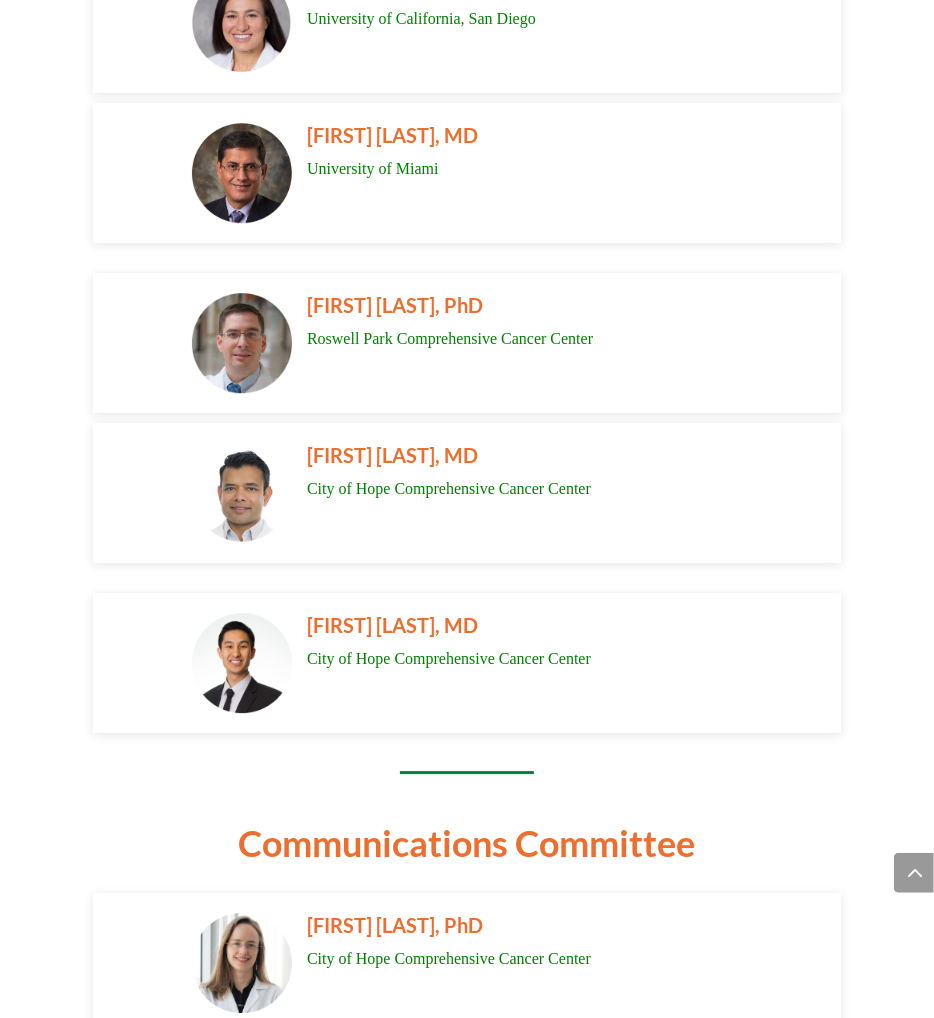 scroll, scrollTop: 2470, scrollLeft: 0, axis: vertical 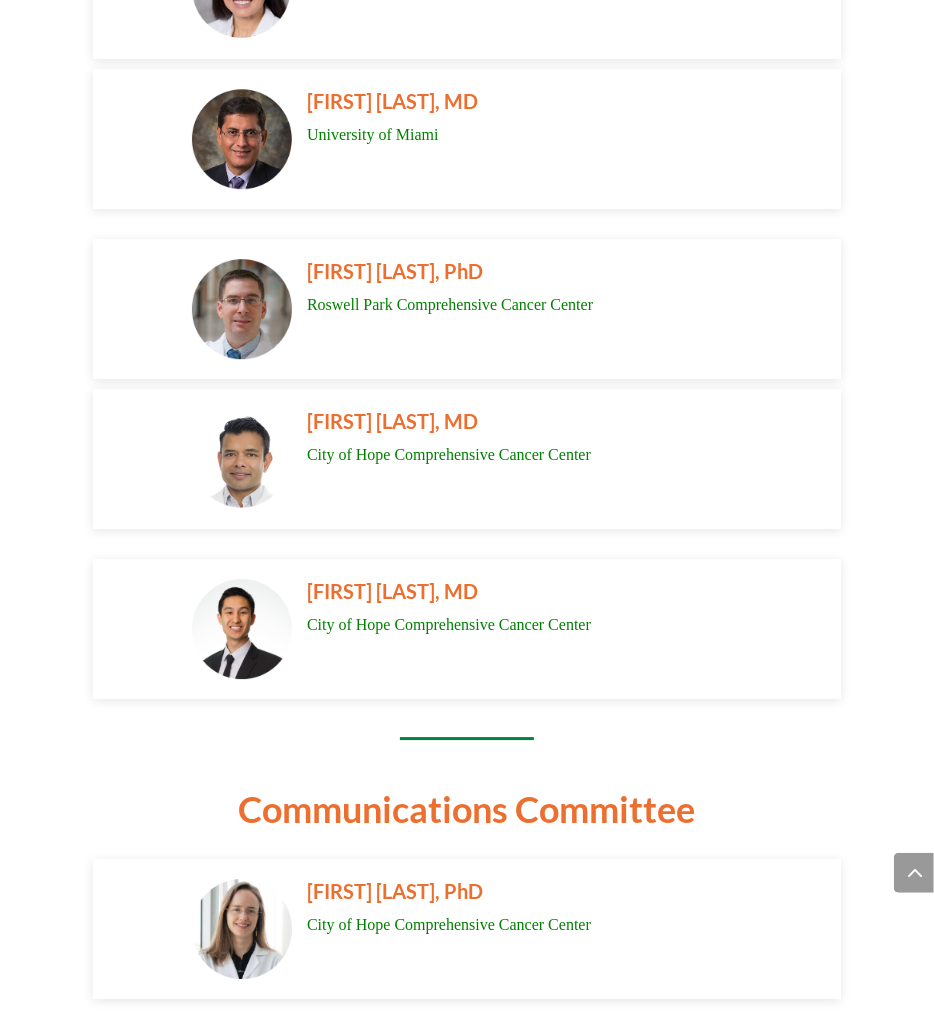 click on "WESLEY YIP, MD City of Hope Comprehensive Cancer Center" at bounding box center (517, 629) 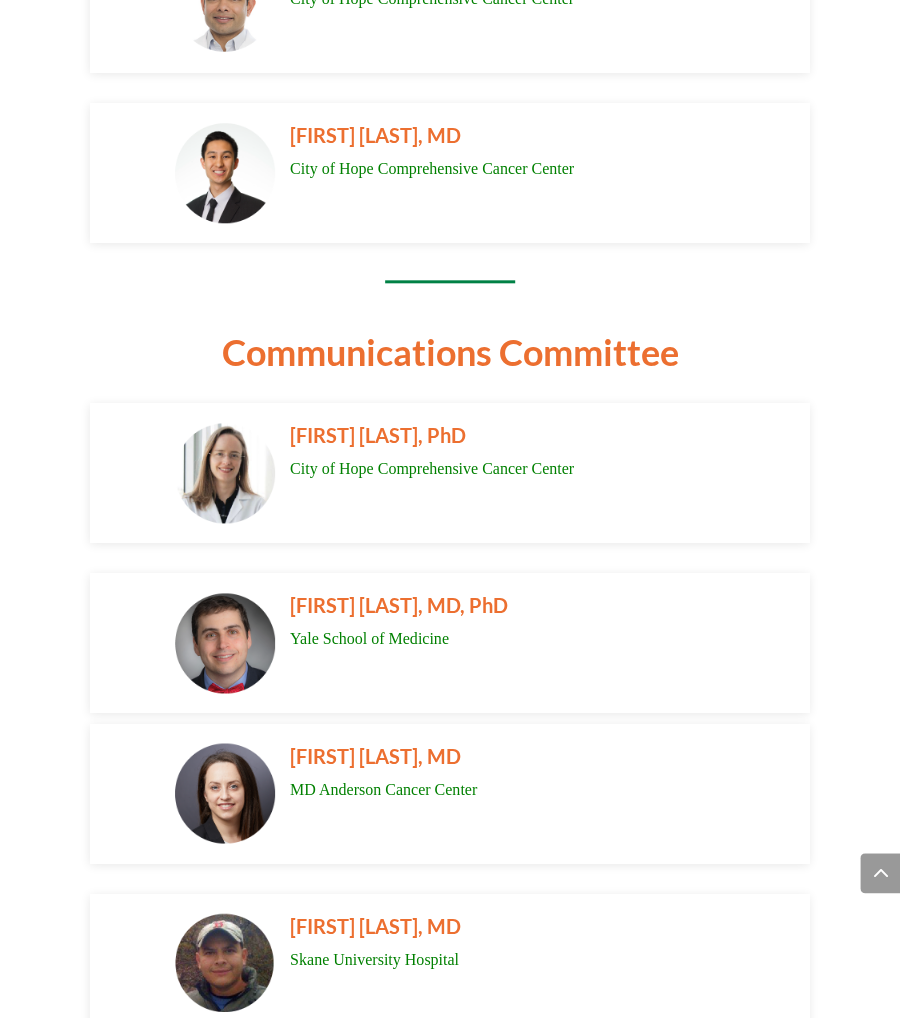 scroll, scrollTop: 2932, scrollLeft: 0, axis: vertical 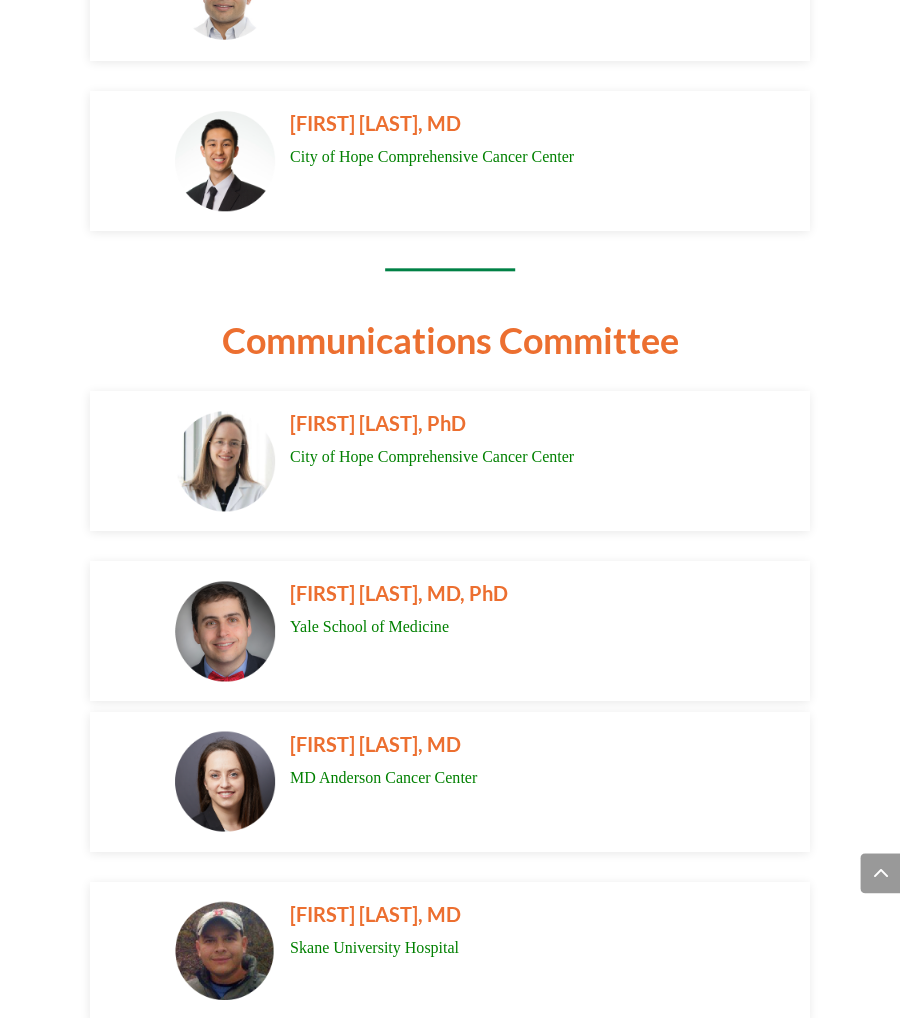 click on "NAZLI DIZMAN, MD" at bounding box center [507, 748] 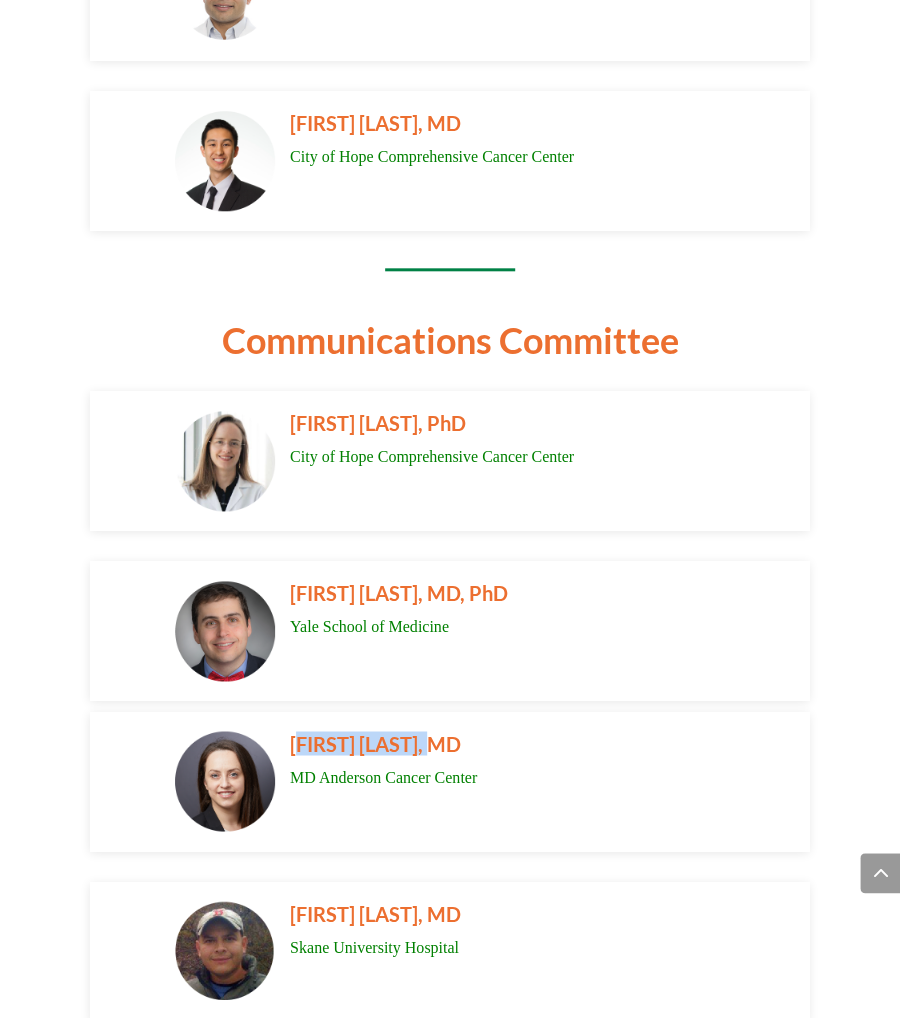 drag, startPoint x: 297, startPoint y: 741, endPoint x: 486, endPoint y: 746, distance: 189.06613 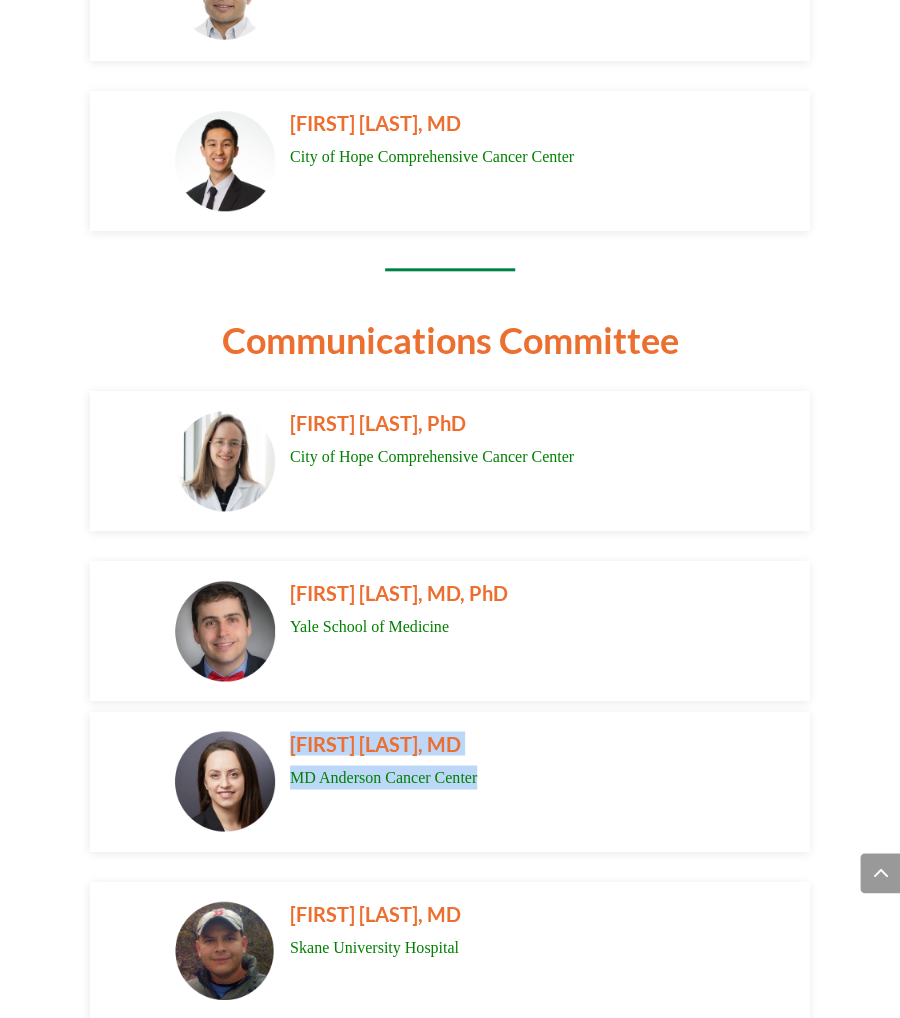 drag, startPoint x: 507, startPoint y: 779, endPoint x: 290, endPoint y: 742, distance: 220.13177 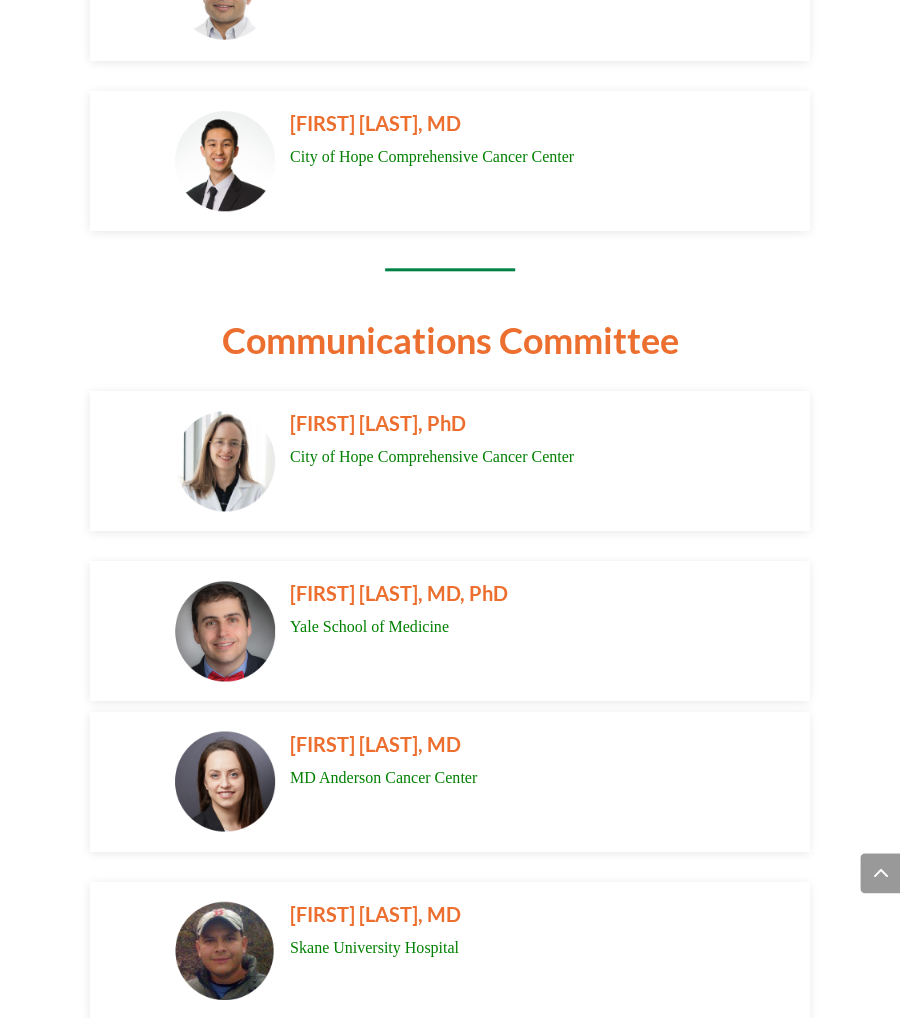 click on "DAVID BRAUN, MD, PhD Yale School of Medicine" at bounding box center [450, 631] 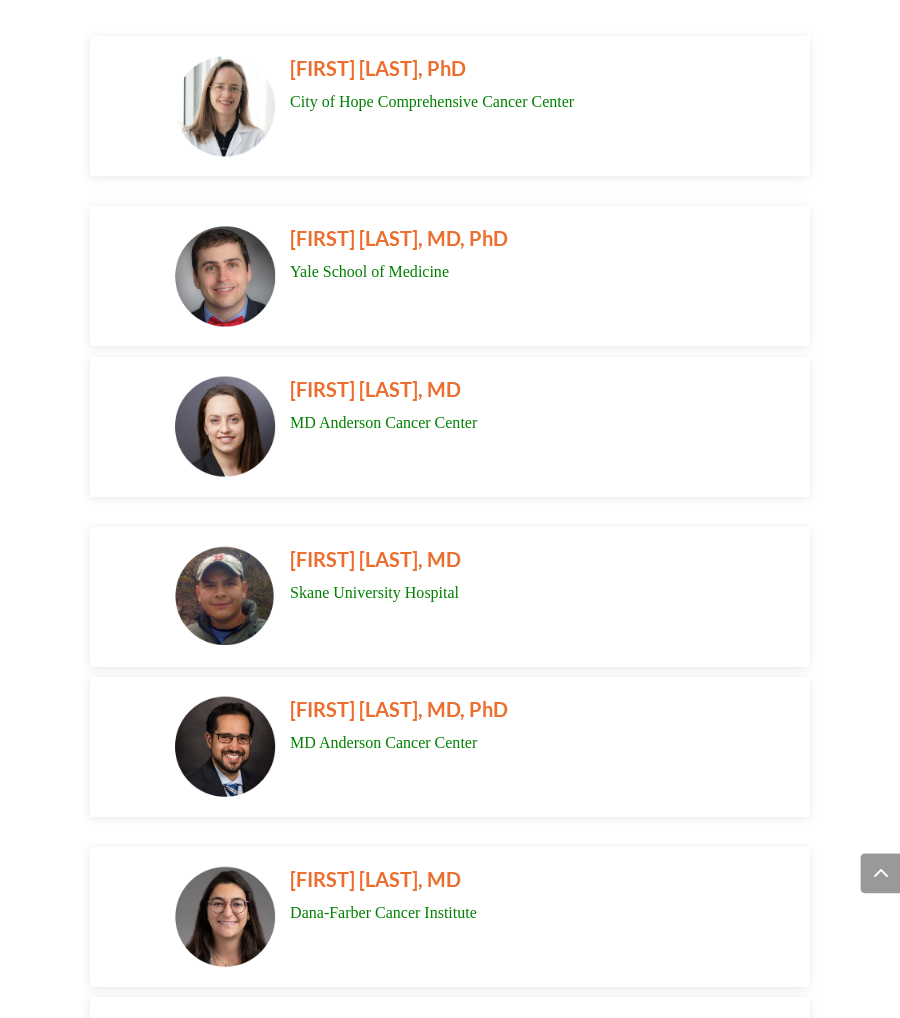 scroll, scrollTop: 3291, scrollLeft: 0, axis: vertical 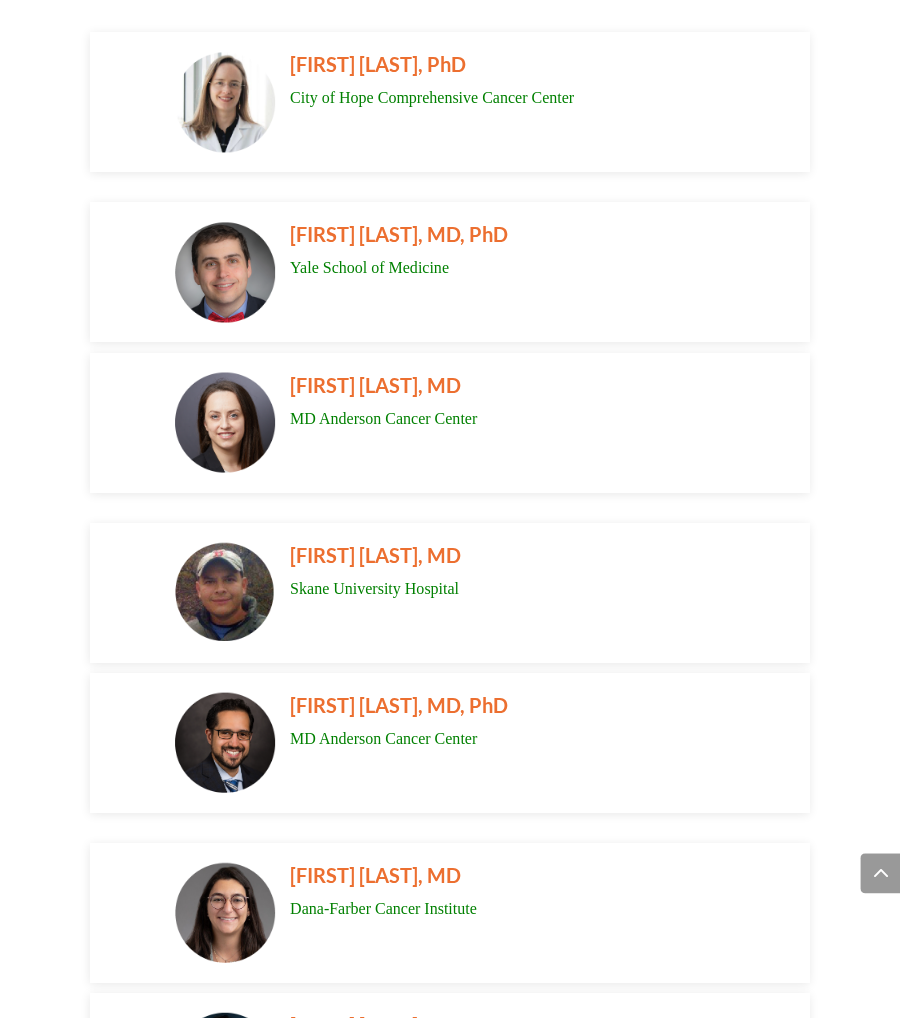 click on "PAVLOS MSAOUEL, MD, PhD" at bounding box center [507, 709] 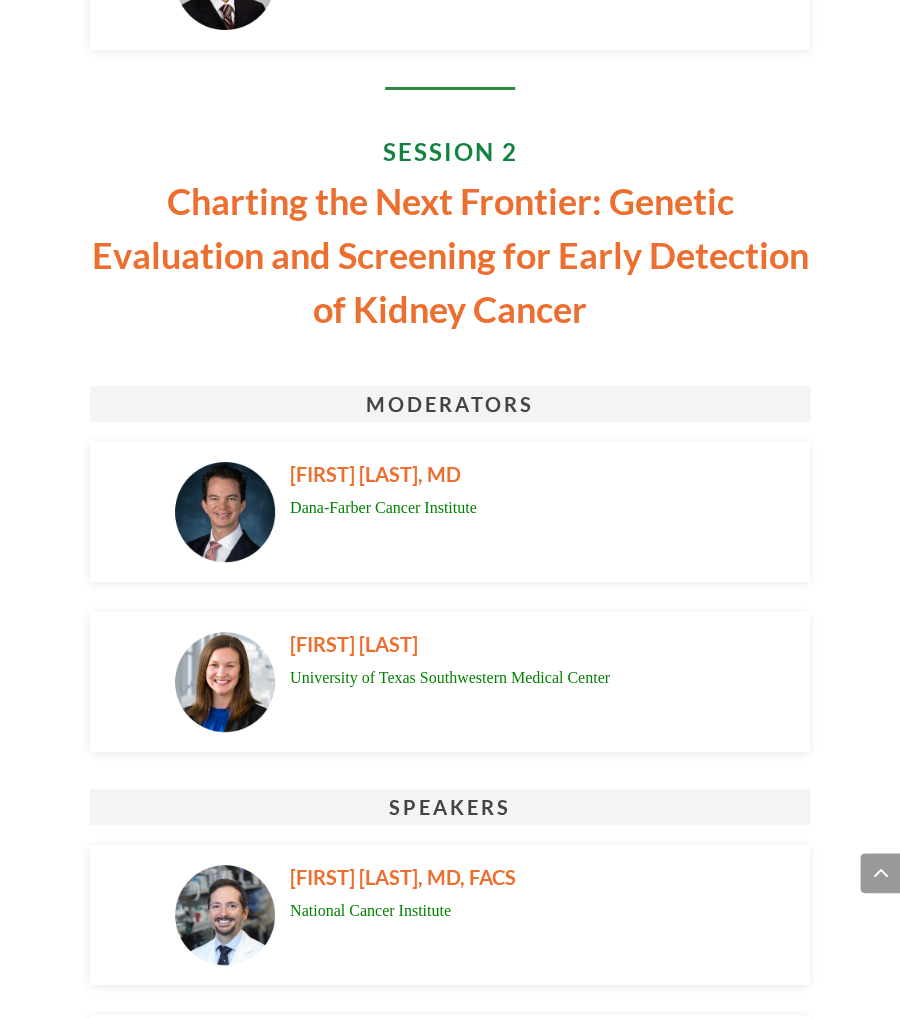 scroll, scrollTop: 9570, scrollLeft: 0, axis: vertical 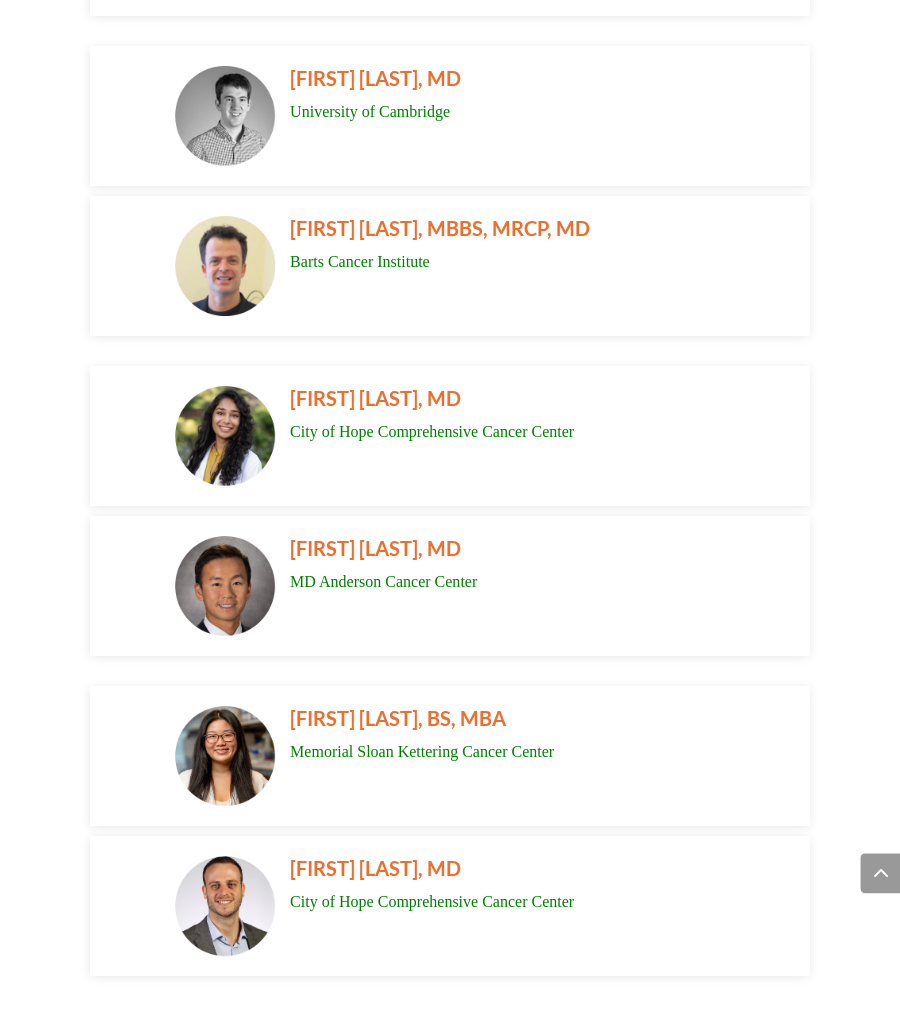 click on "City of Hope Comprehensive Cancer Center" at bounding box center (507, 432) 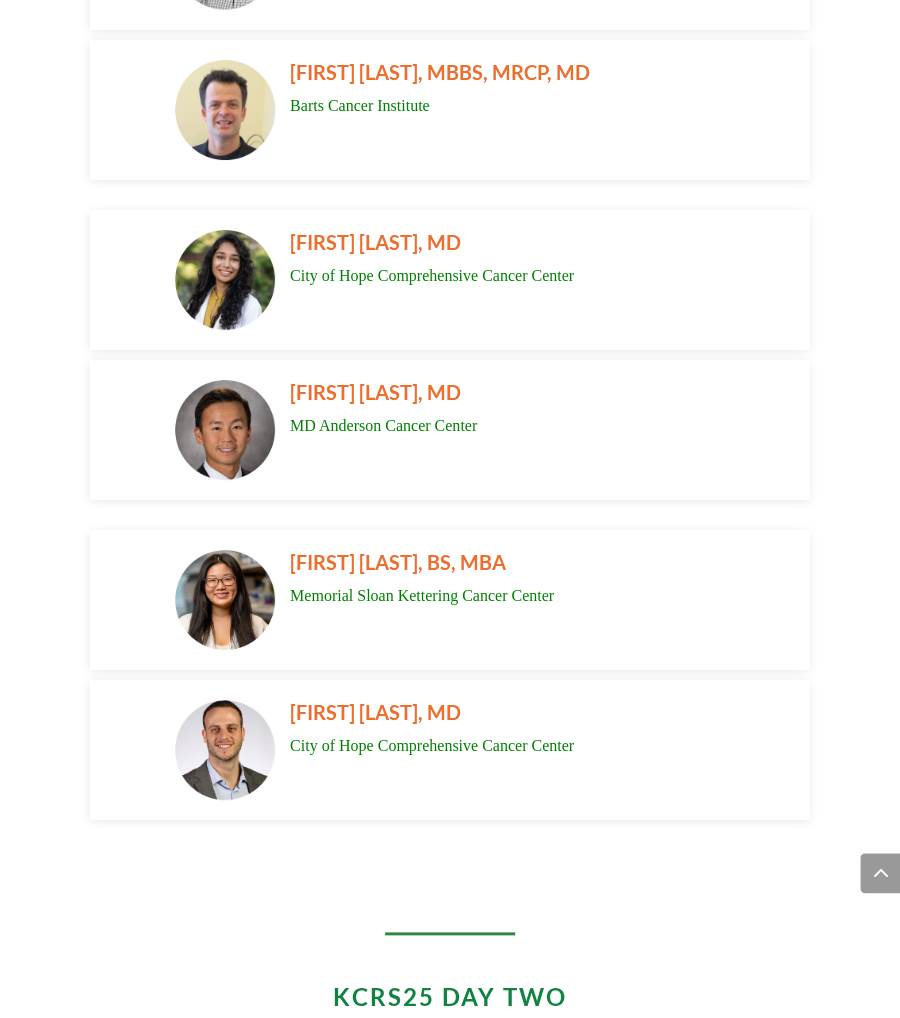 scroll, scrollTop: 14498, scrollLeft: 0, axis: vertical 